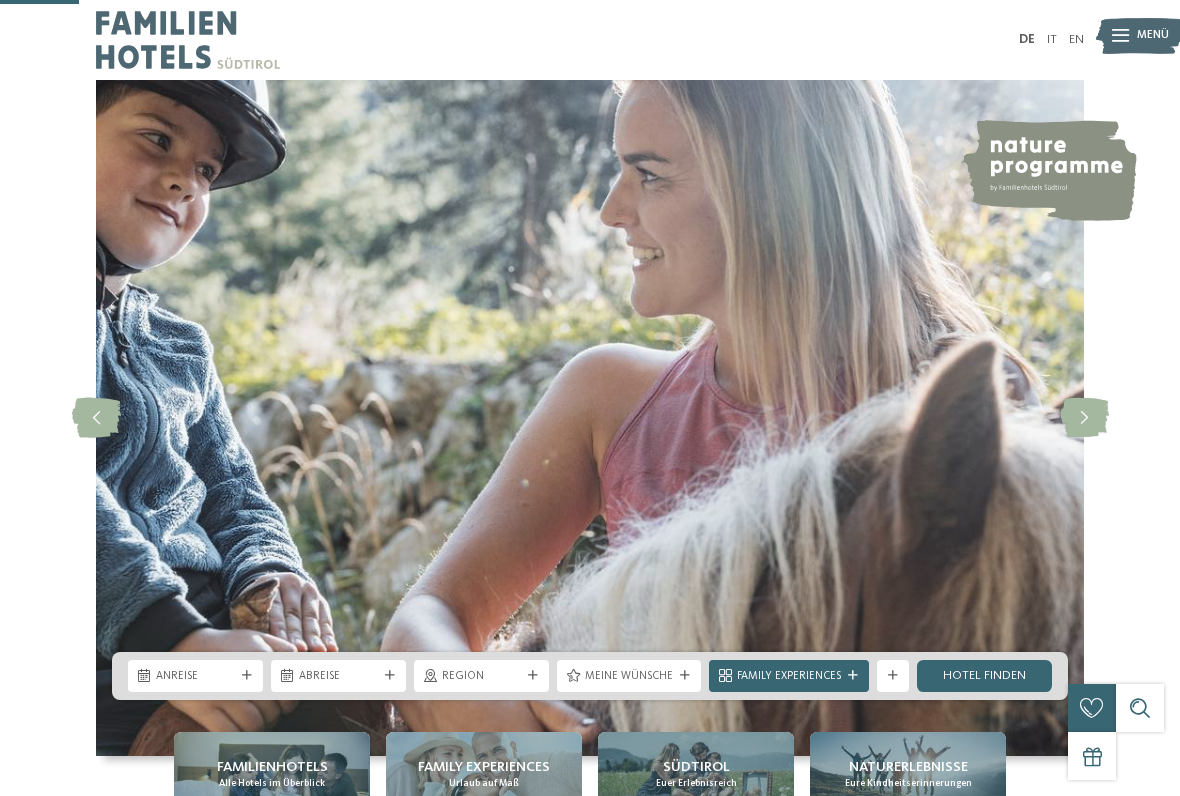 scroll, scrollTop: 478, scrollLeft: 0, axis: vertical 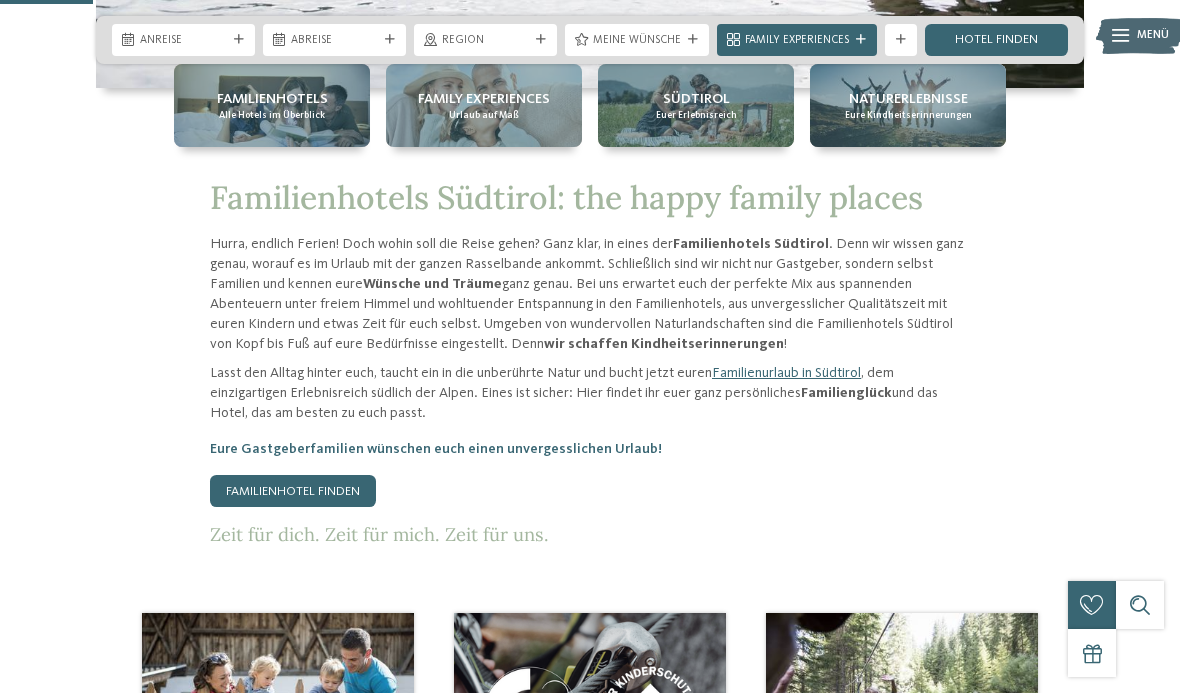 click on "Familienhotel finden" at bounding box center (293, 491) 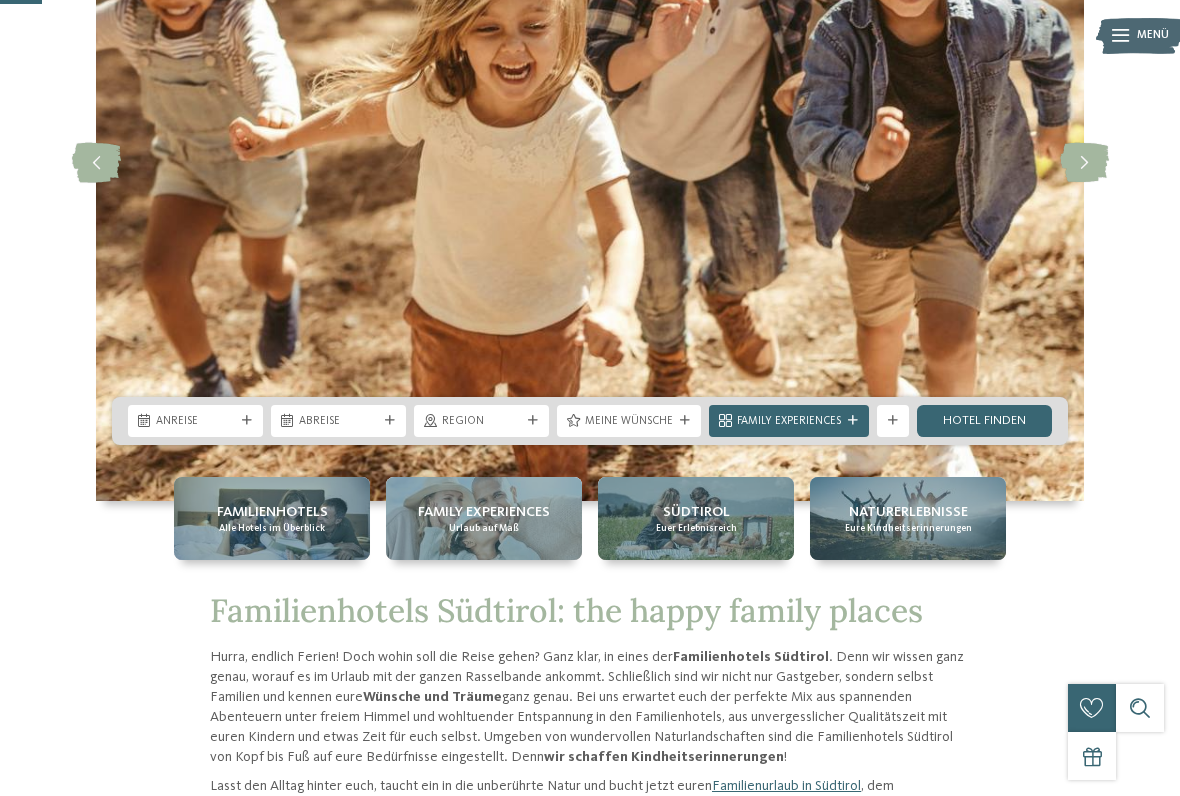 scroll, scrollTop: 257, scrollLeft: 0, axis: vertical 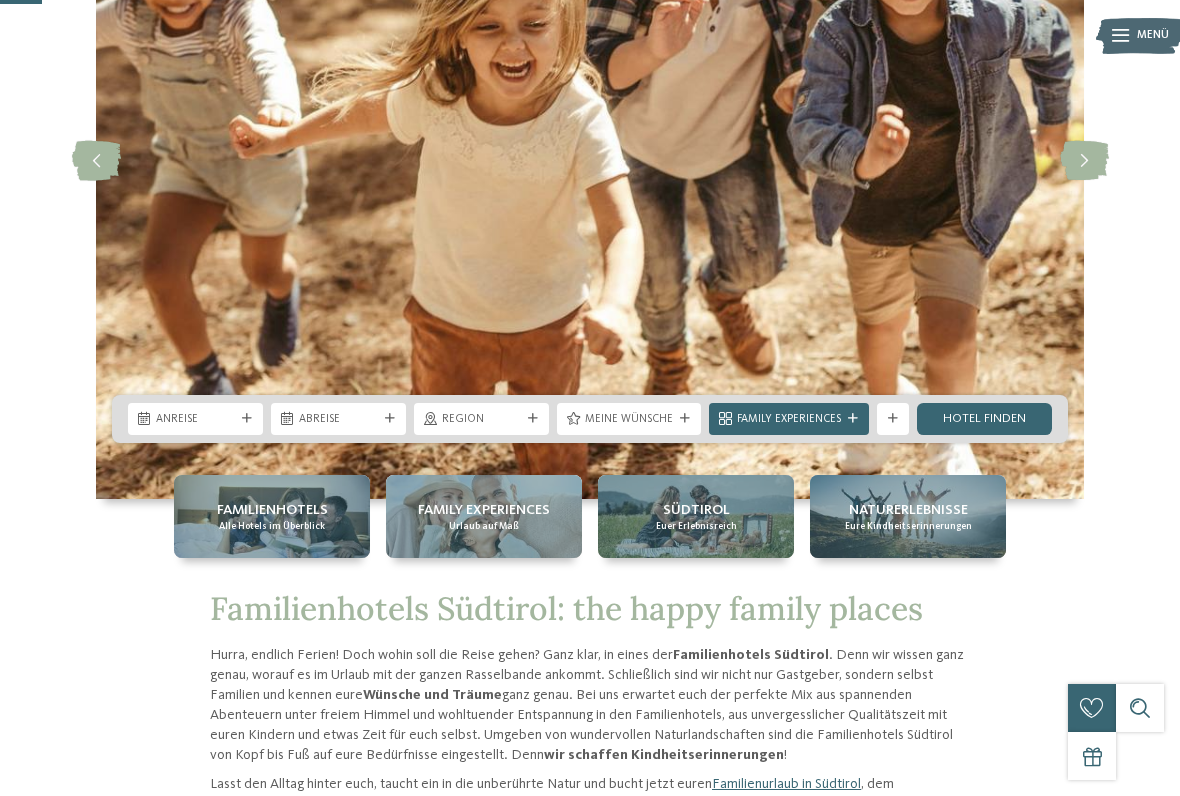 click on "Kleinen Moment noch – die Webseite wird geladen …
DE
IT" at bounding box center (590, 3740) 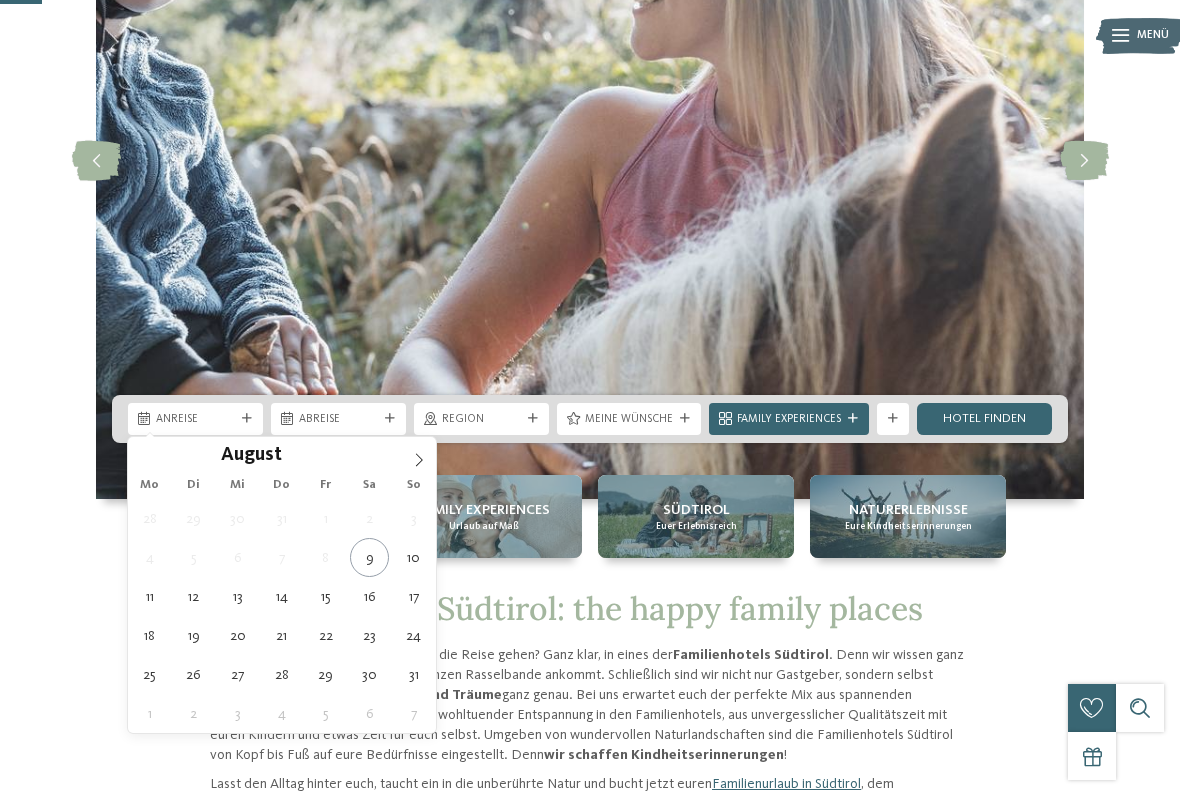 type on "23.08.2025" 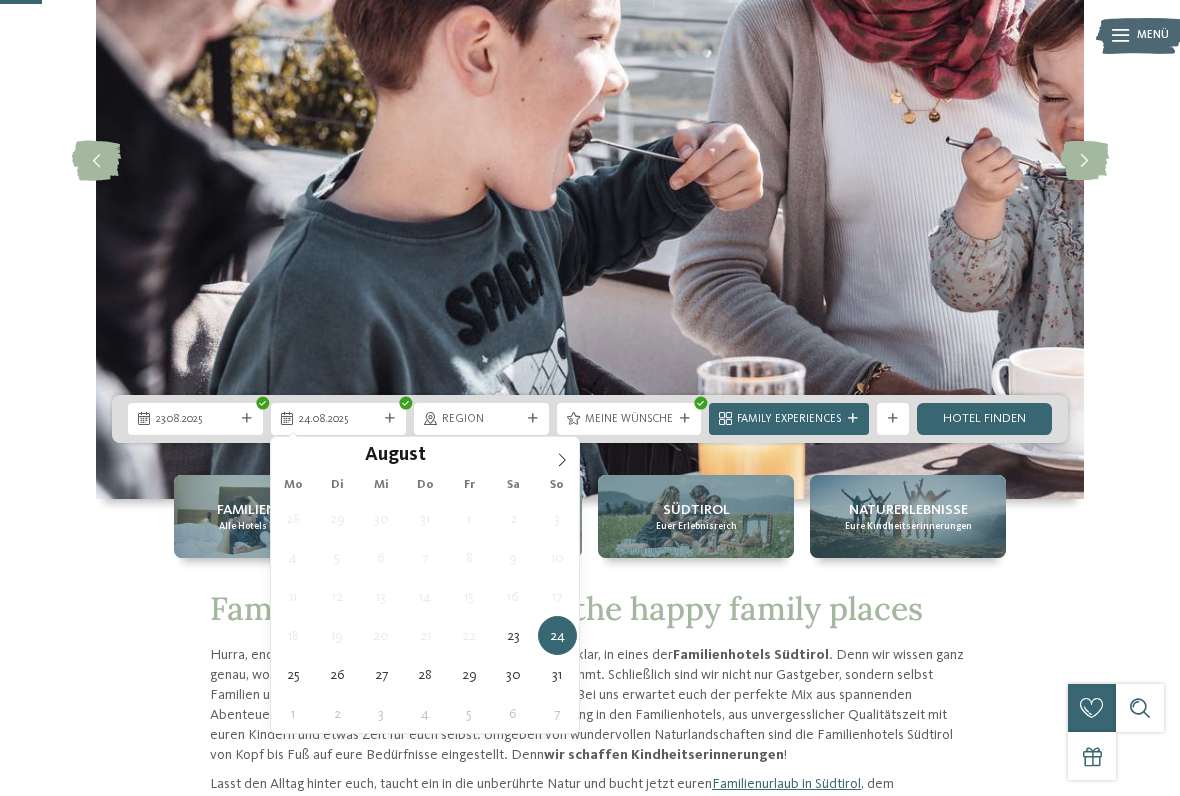 type on "30.08.2025" 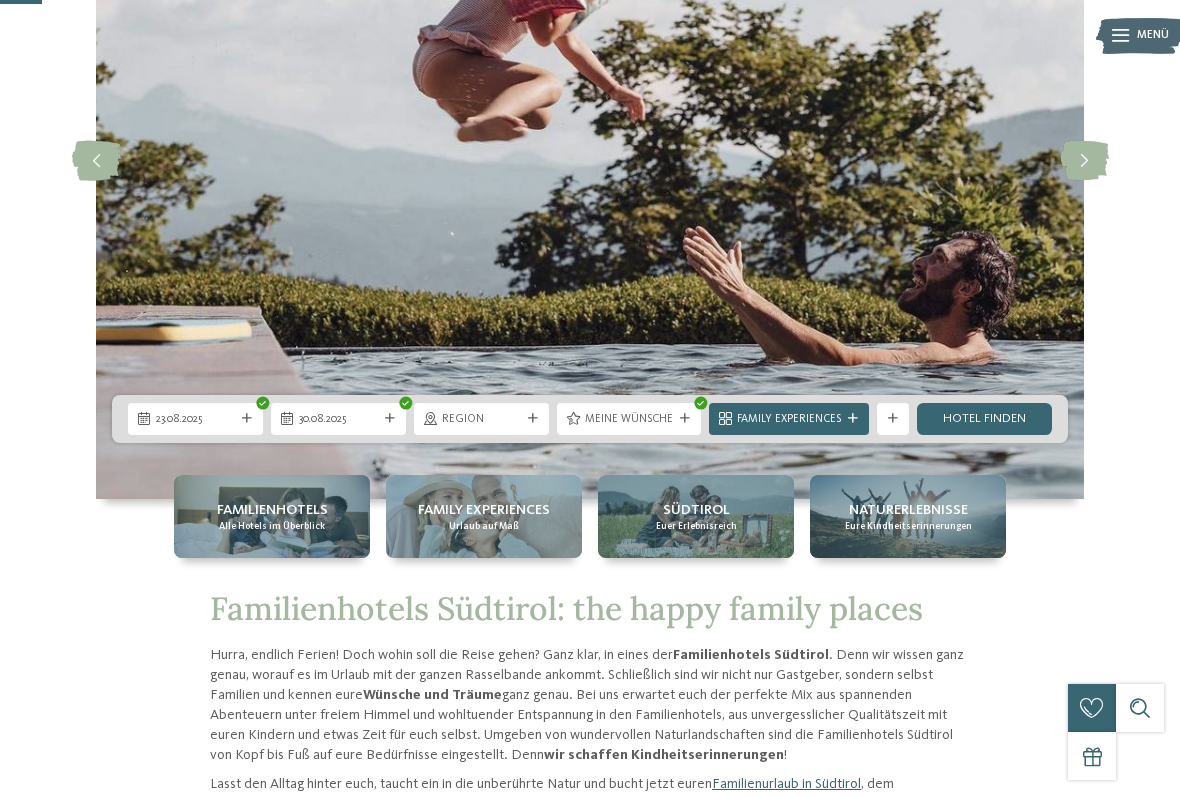 click on "Hotel finden" at bounding box center [984, 419] 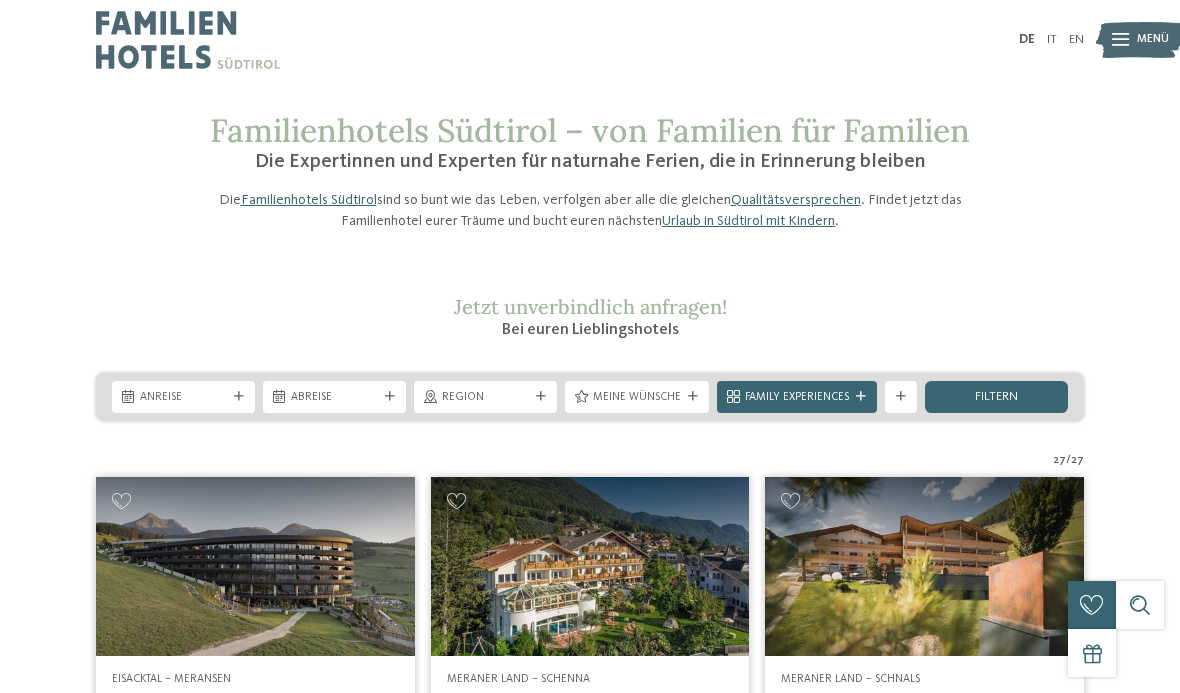 scroll, scrollTop: 0, scrollLeft: 0, axis: both 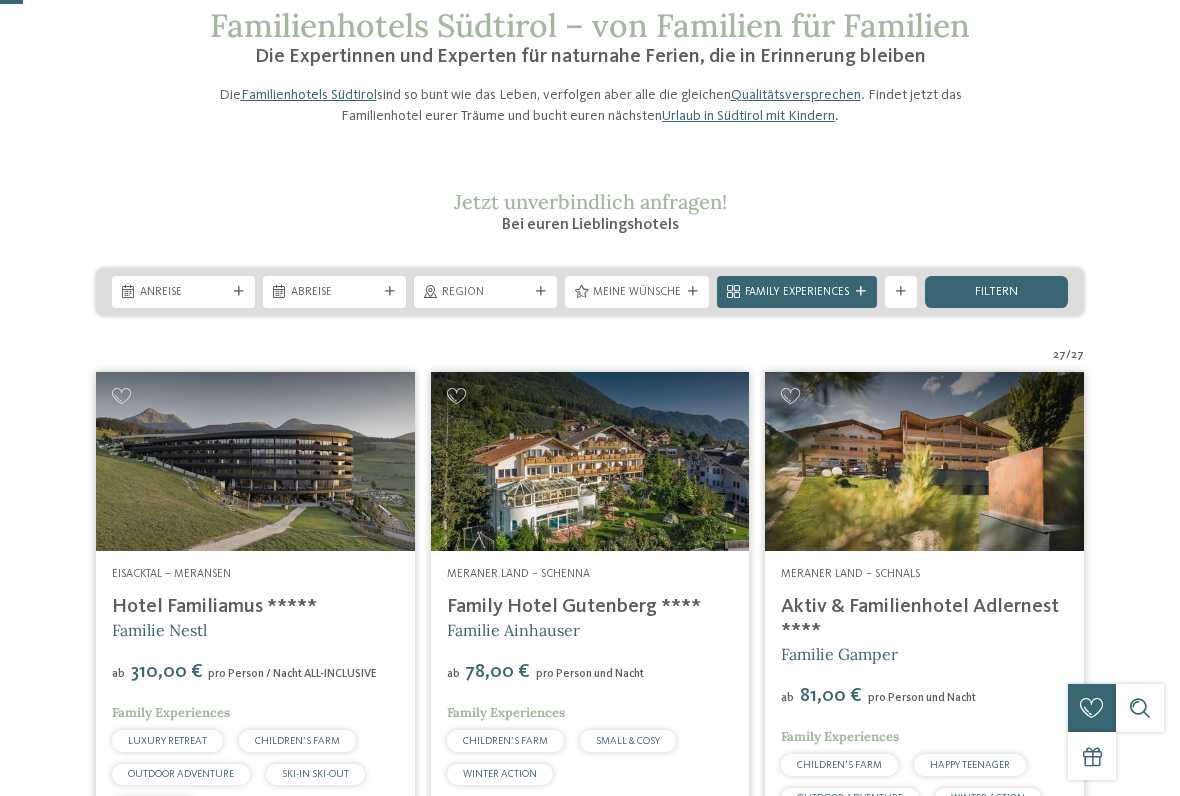 click on "filtern" at bounding box center (996, 292) 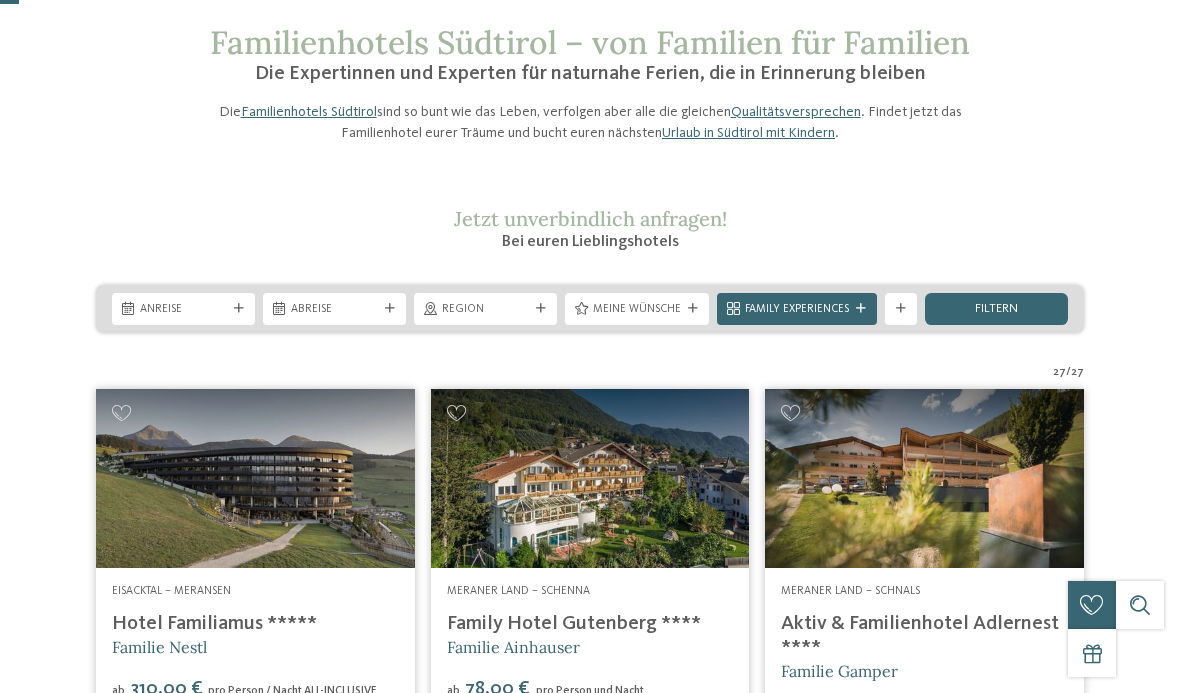 scroll, scrollTop: 87, scrollLeft: 0, axis: vertical 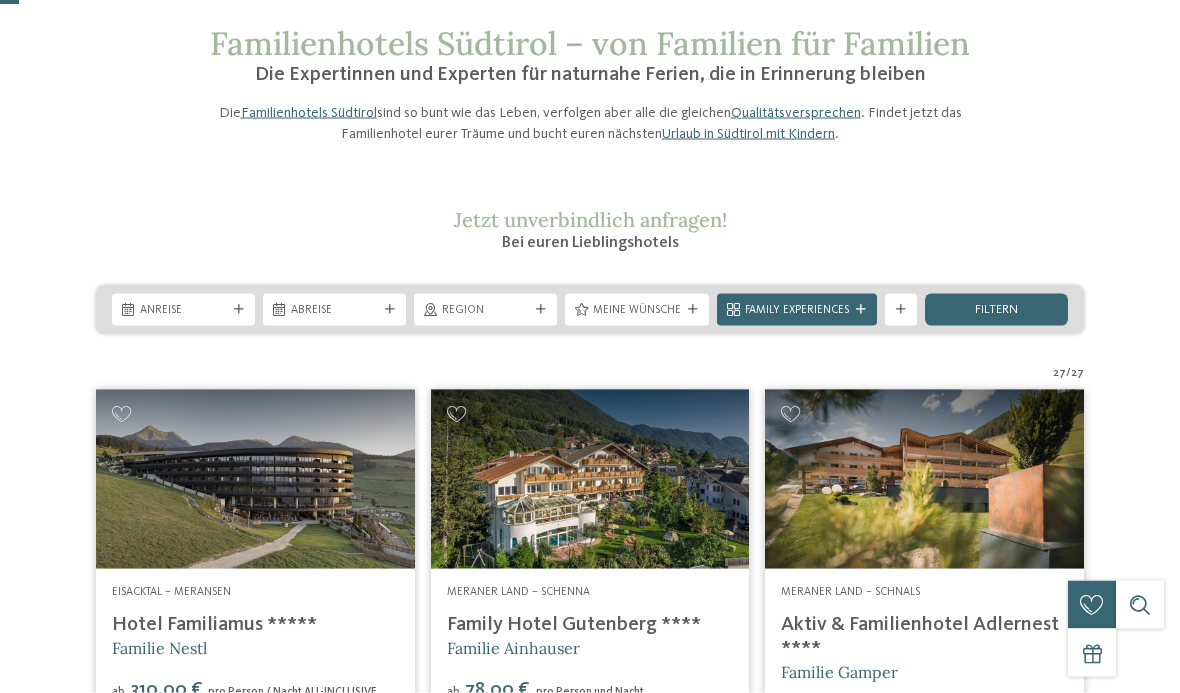 click on "Kleinen Moment noch – die Webseite wird geladen …
DE
IT" at bounding box center (590, 3042) 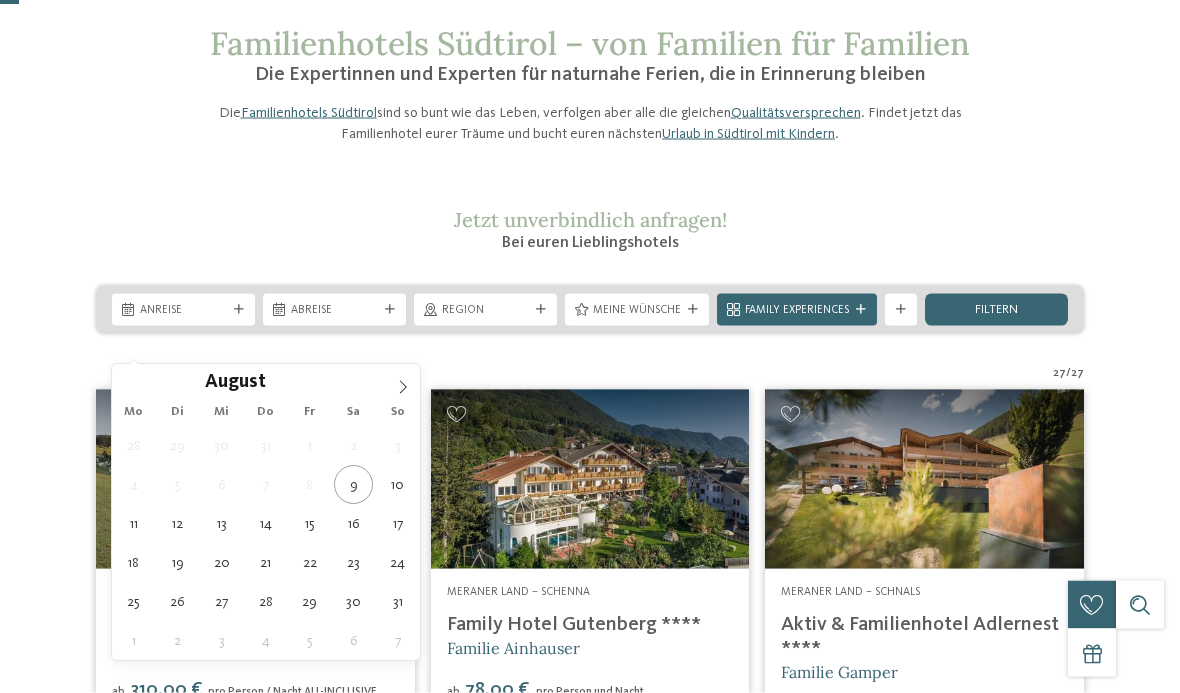 scroll, scrollTop: 88, scrollLeft: 0, axis: vertical 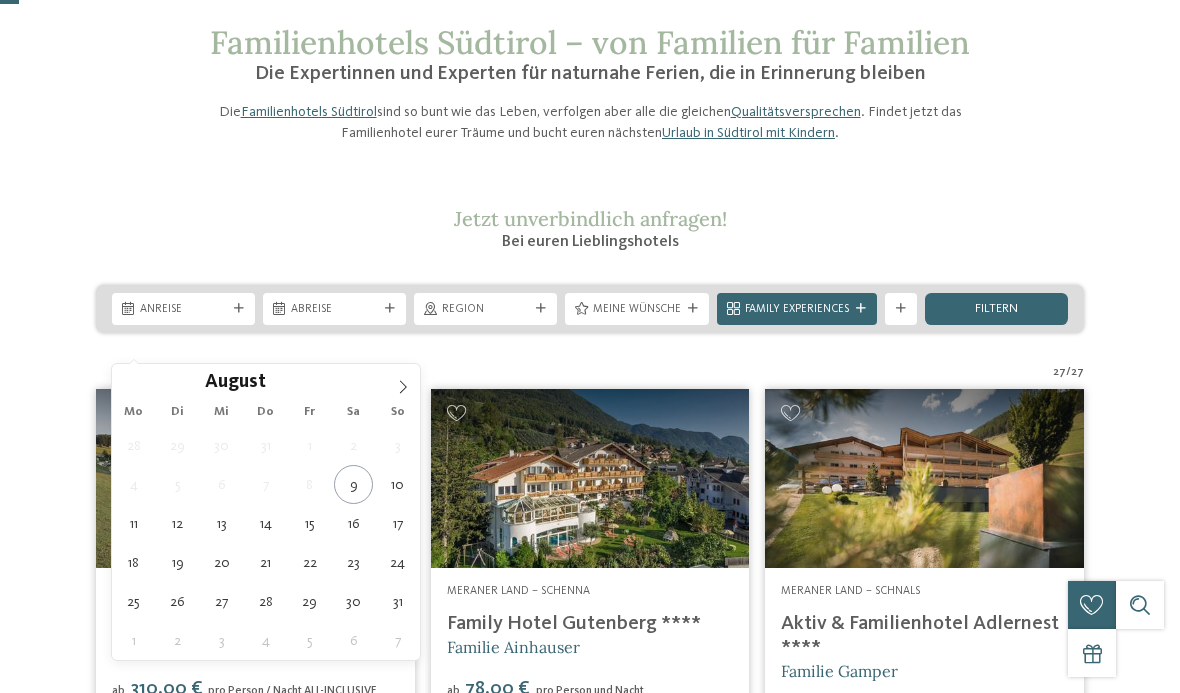 type on "17.08.2025" 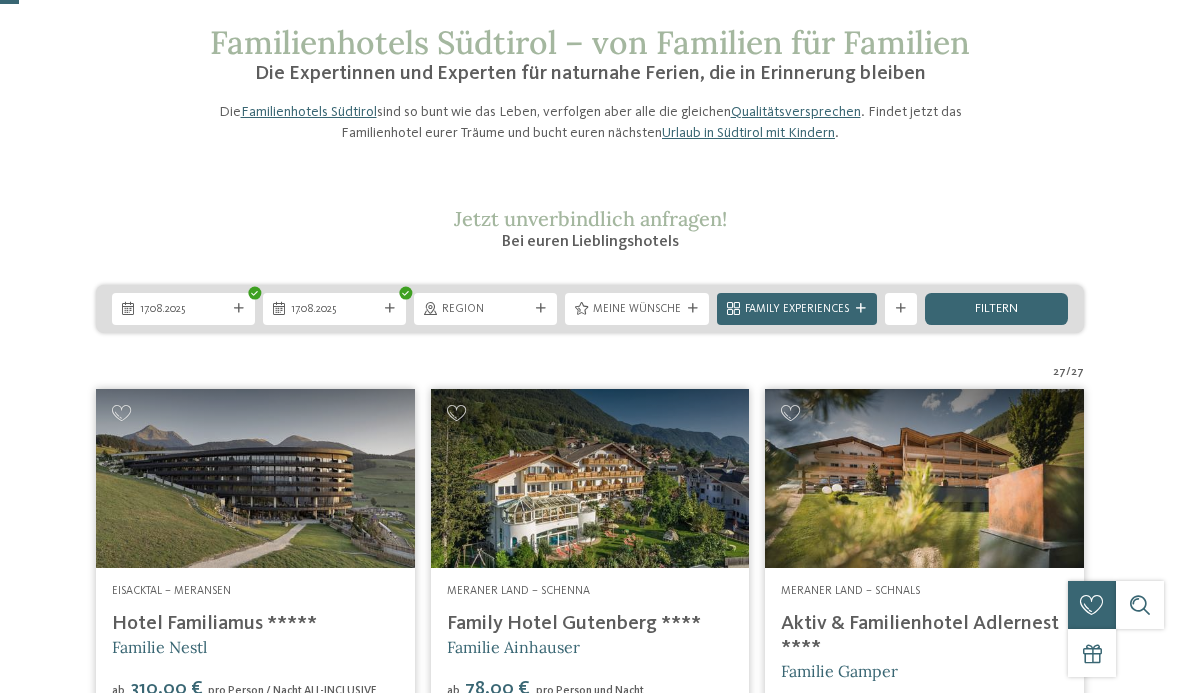 click on "Kleinen Moment noch – die Webseite wird geladen …
DE
IT" at bounding box center [590, 3041] 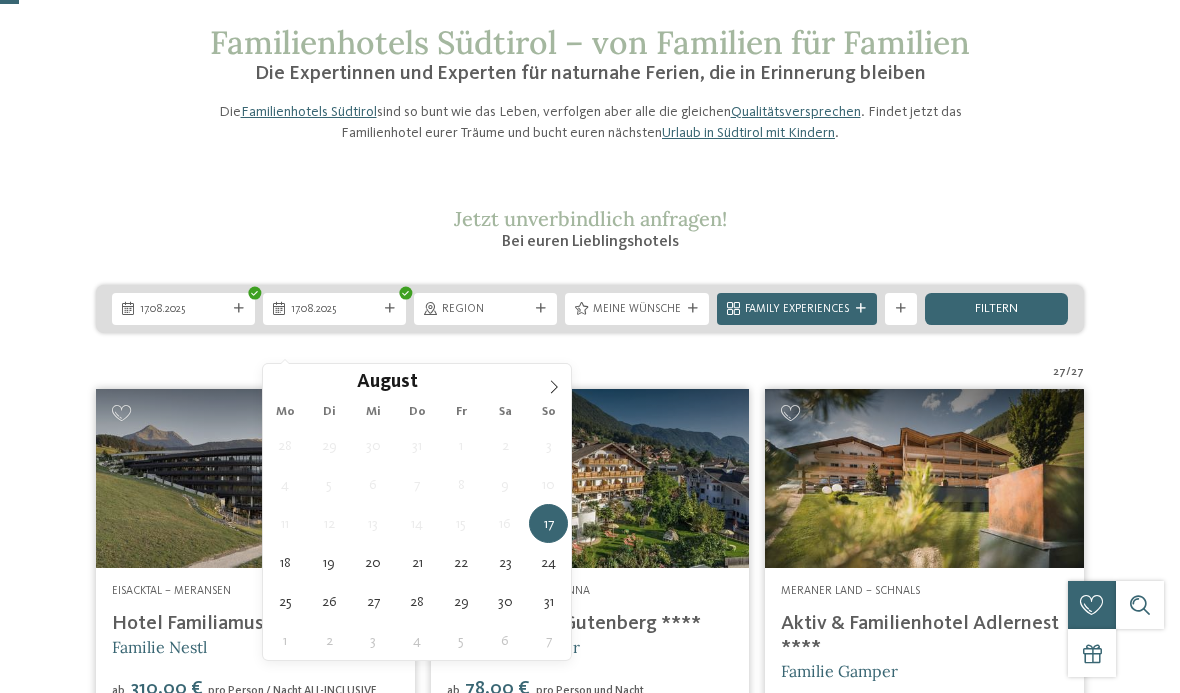 type on "24.08.2025" 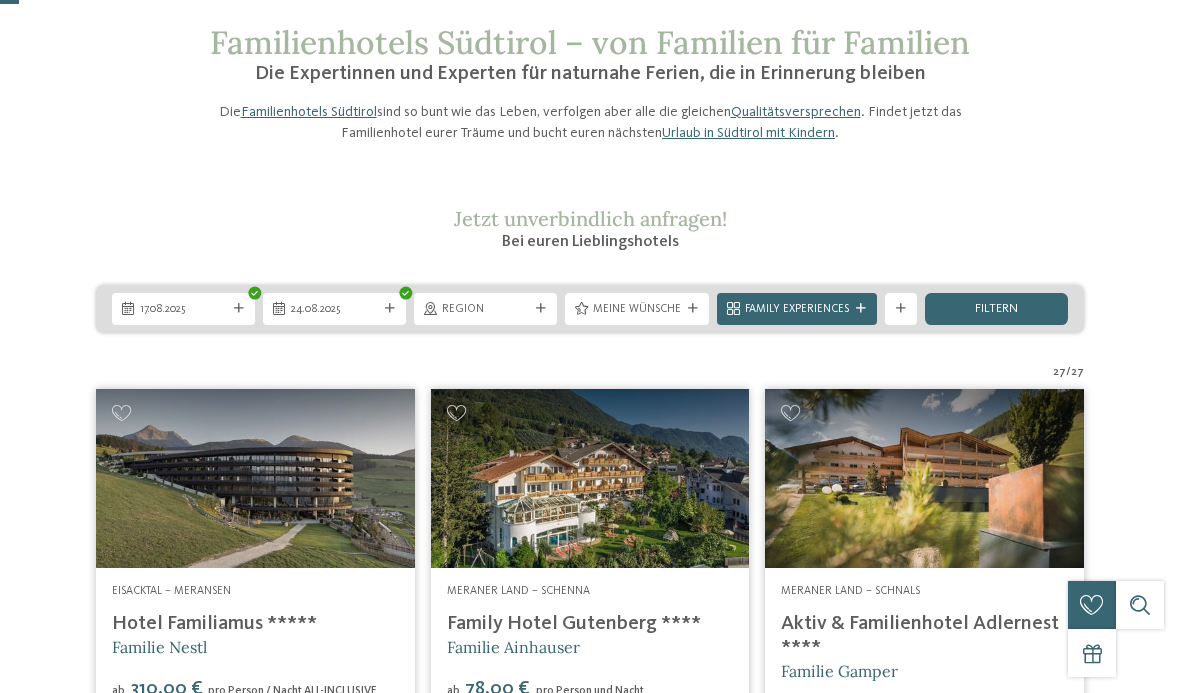 click on "Meine Wünsche" at bounding box center [637, 309] 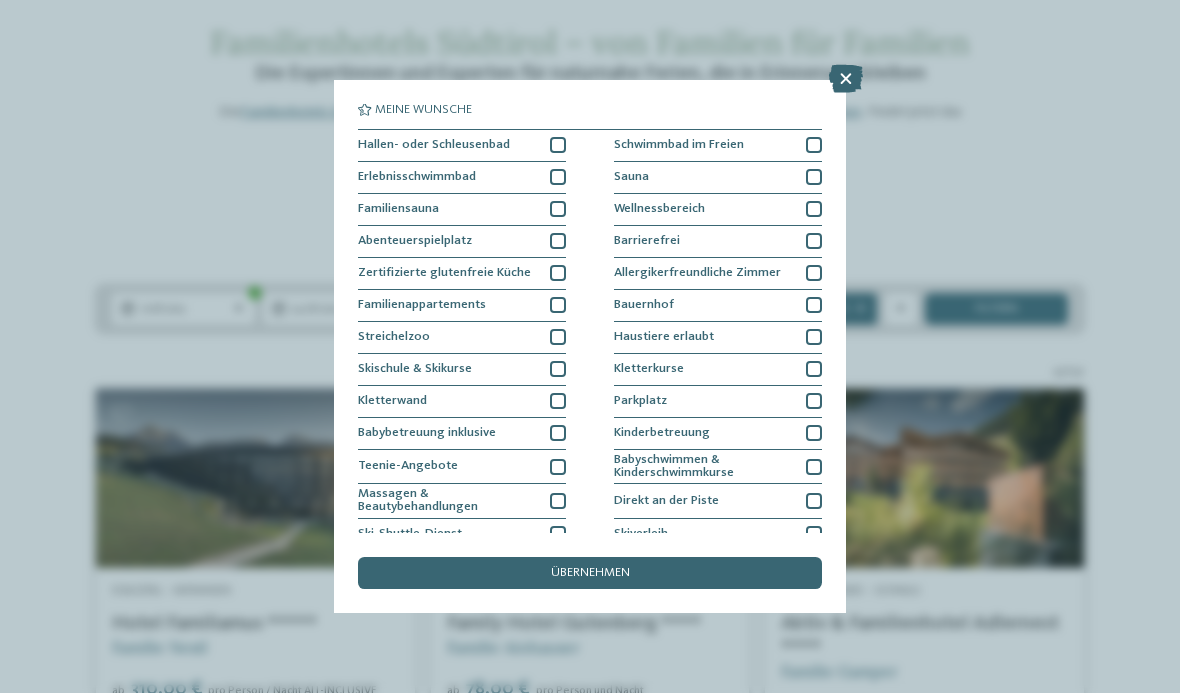 click on "Schwimmbad im Freien" at bounding box center [718, 146] 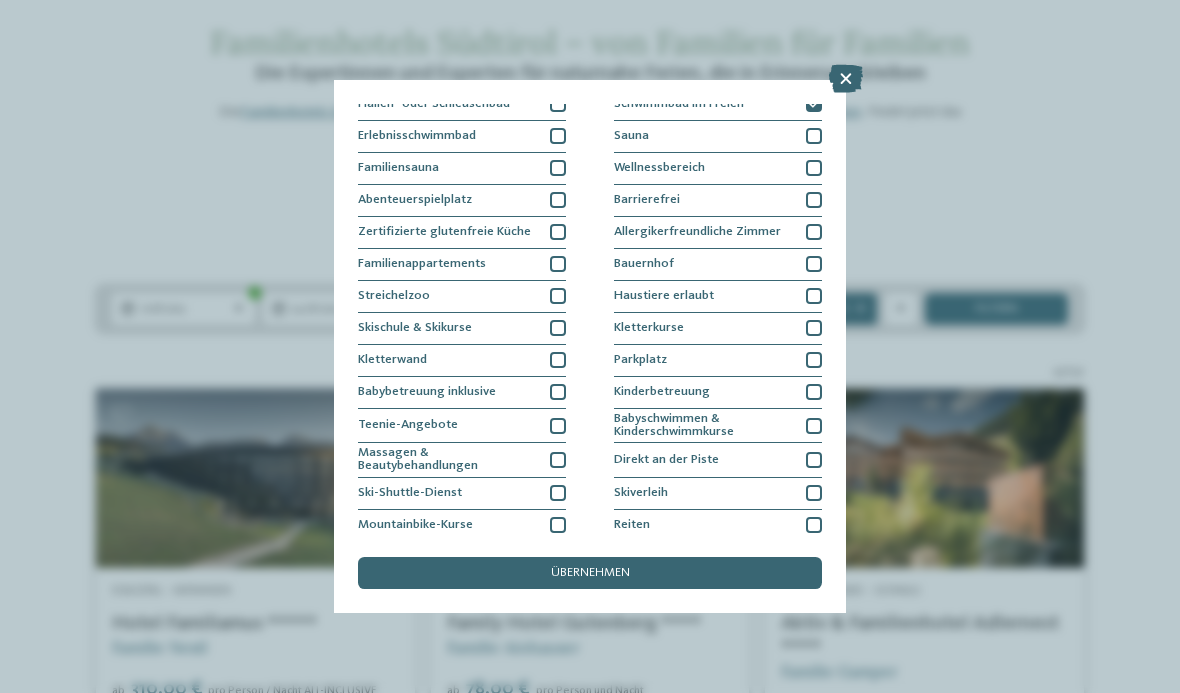 scroll, scrollTop: 24, scrollLeft: 0, axis: vertical 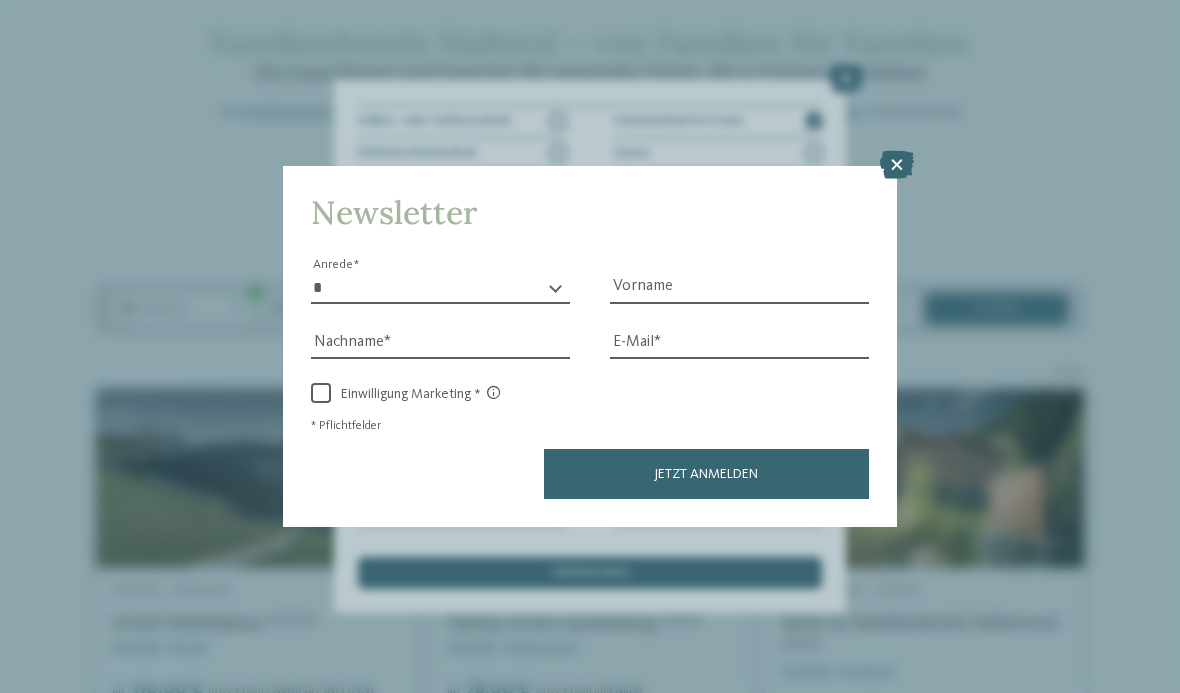 click at bounding box center [897, 165] 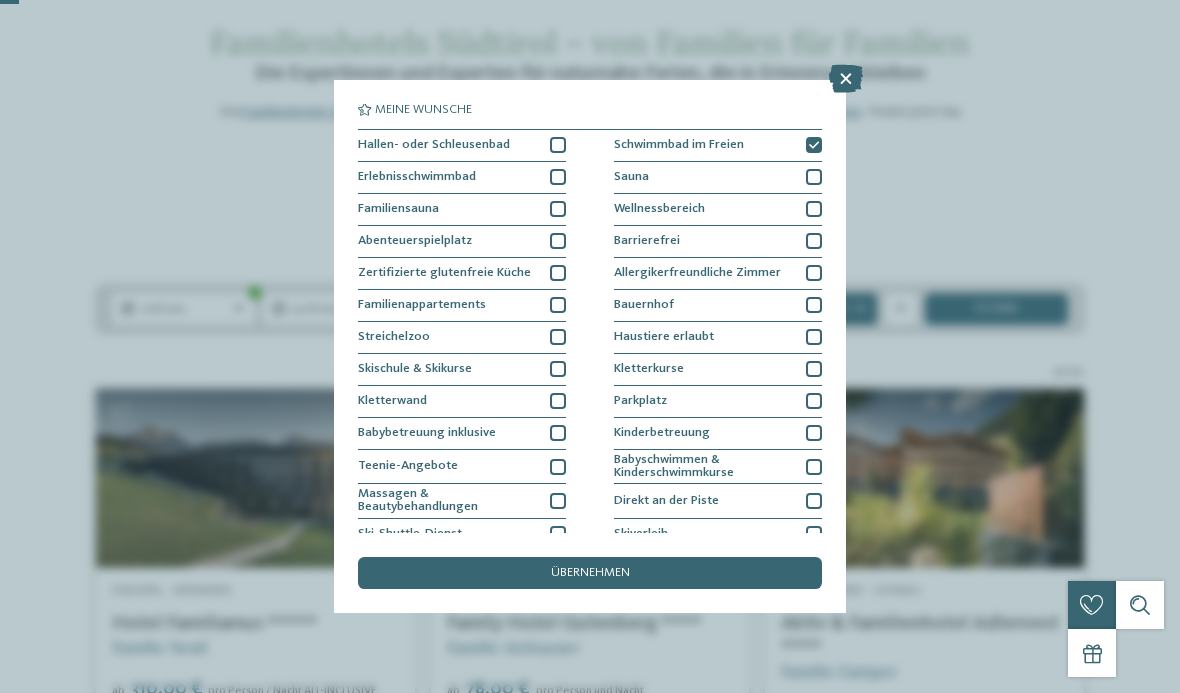 scroll, scrollTop: 0, scrollLeft: 0, axis: both 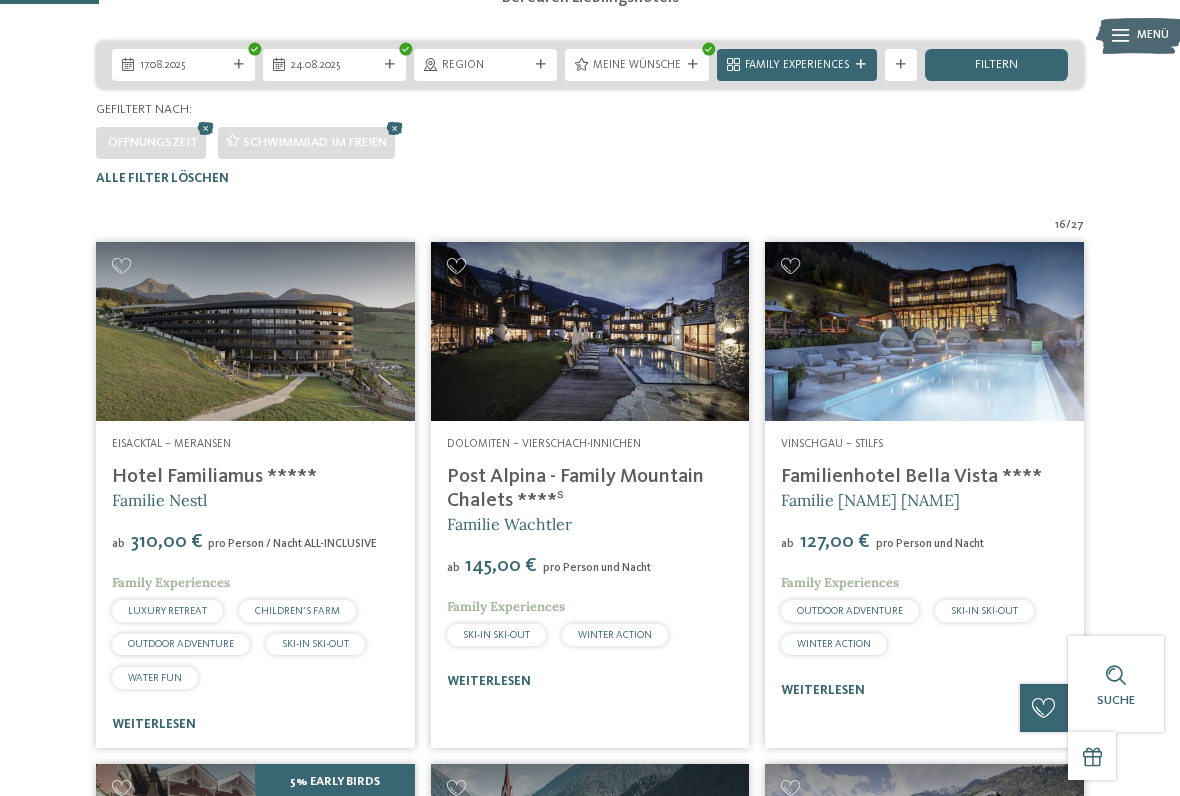 click on "filtern" at bounding box center (996, 65) 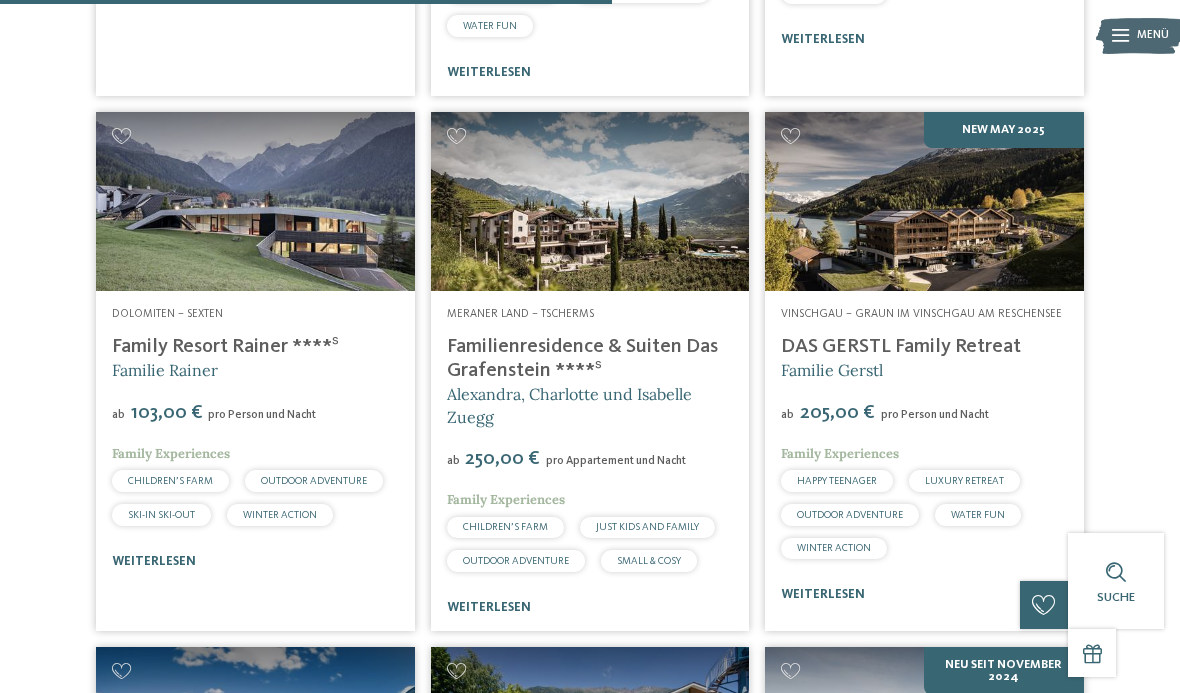 scroll, scrollTop: 2100, scrollLeft: 0, axis: vertical 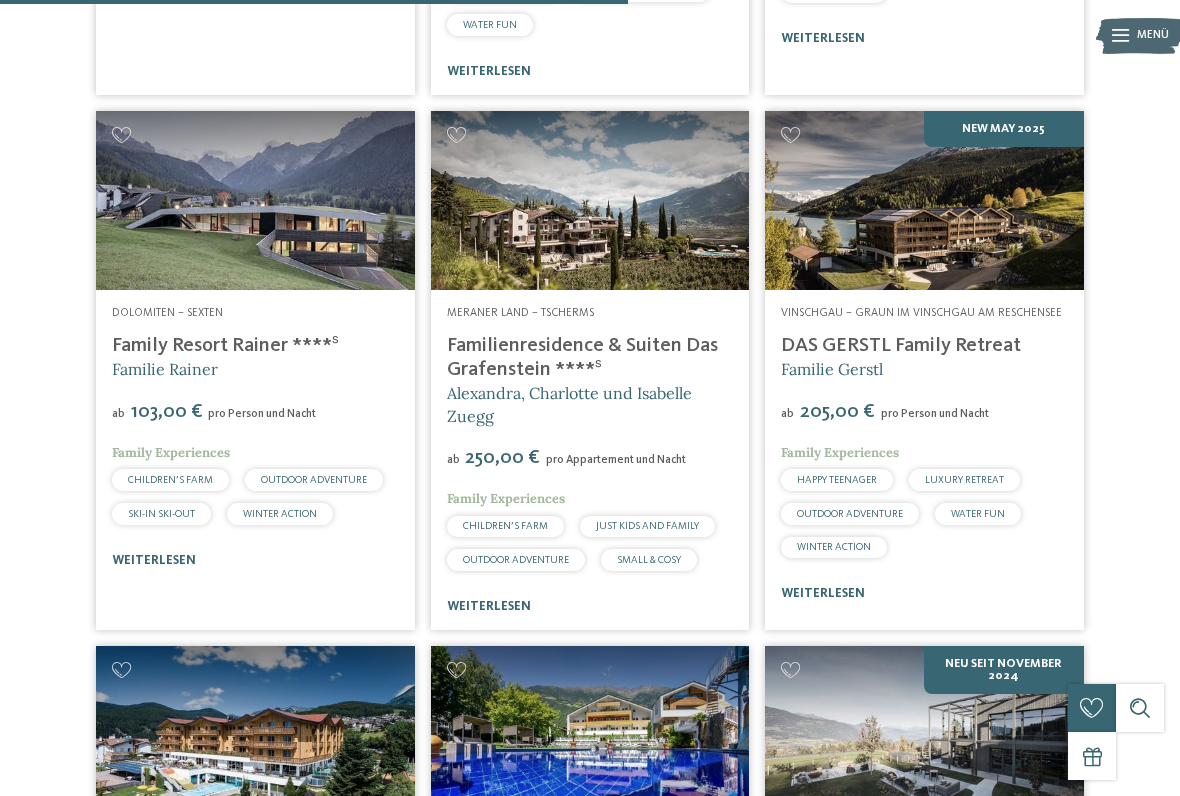 click on "DAS GERSTL Family Retreat" at bounding box center [901, 346] 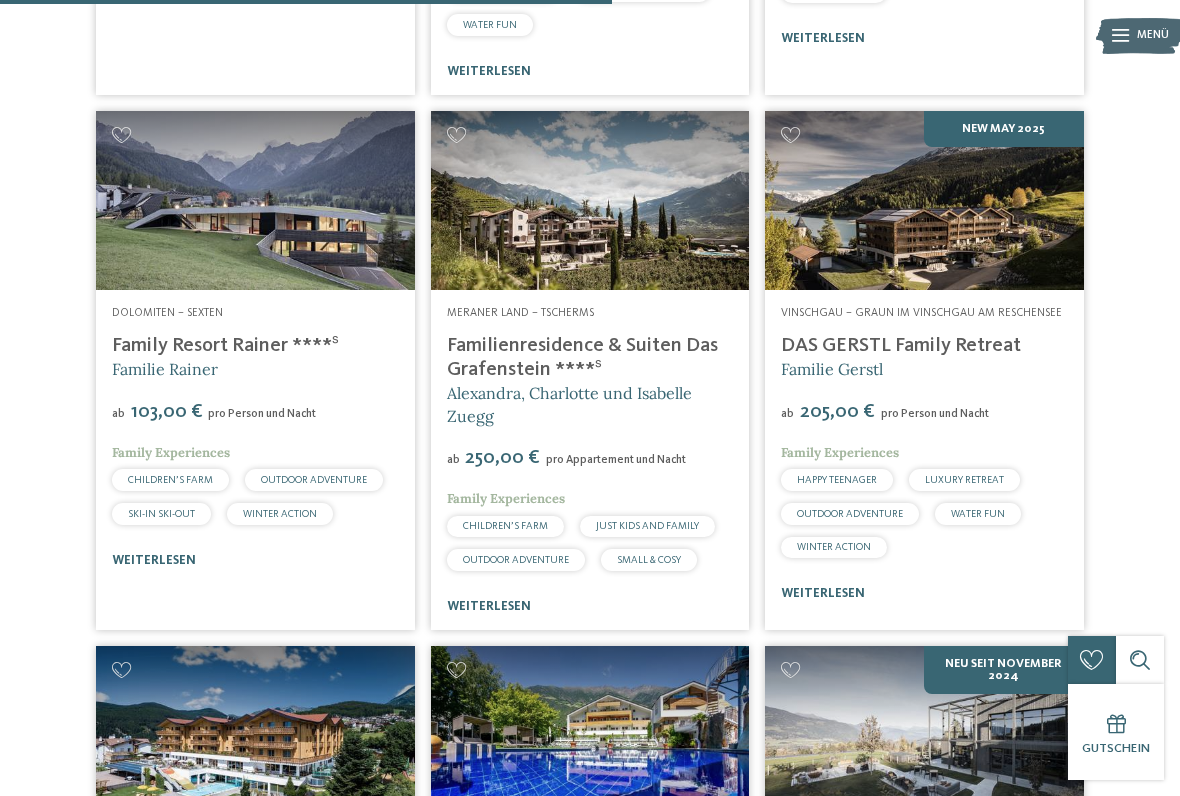 click on "weiterlesen" at bounding box center [823, 593] 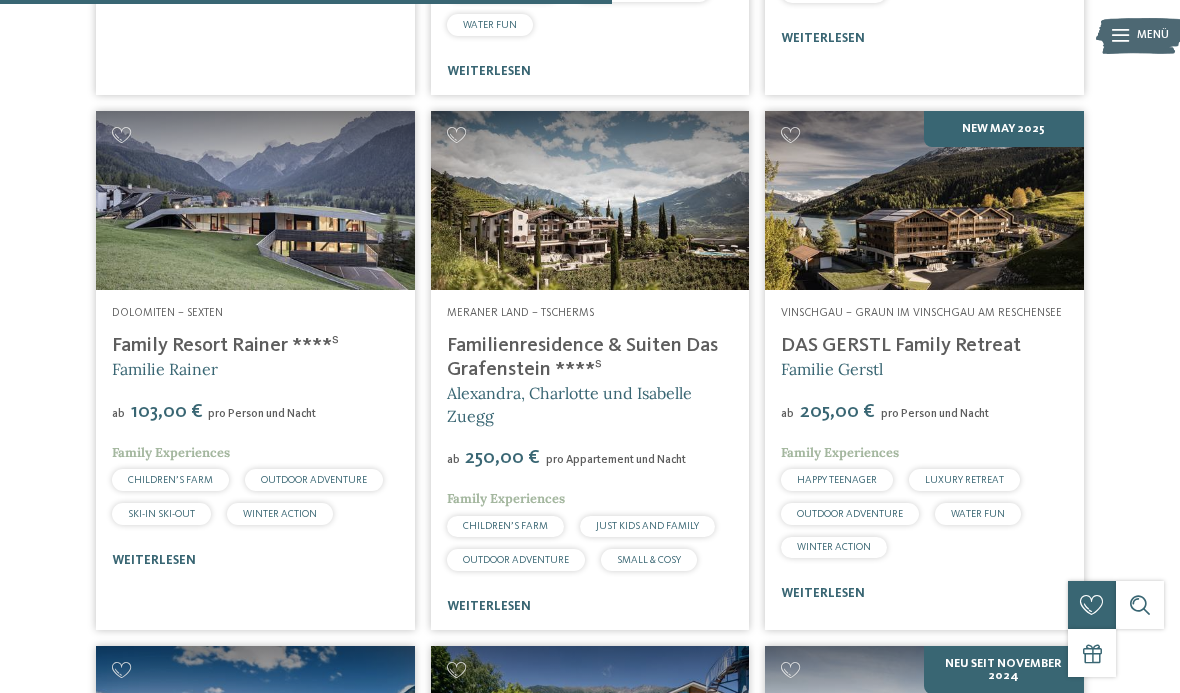 click on "weiterlesen" at bounding box center [823, 593] 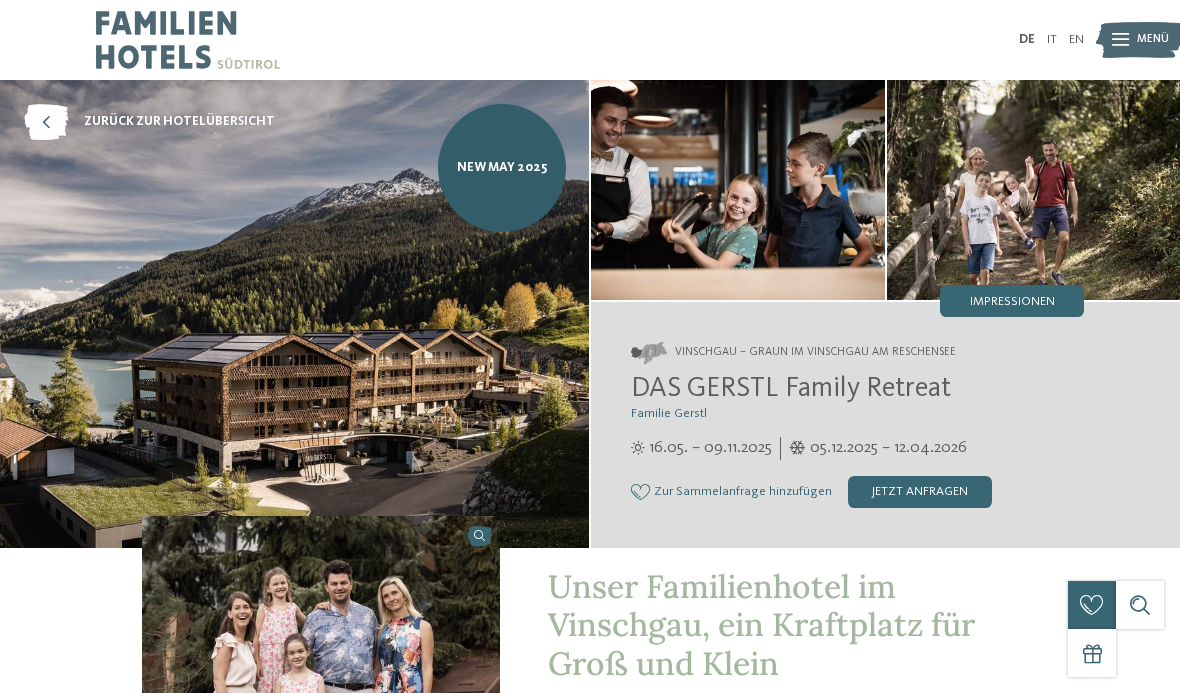 scroll, scrollTop: 0, scrollLeft: 0, axis: both 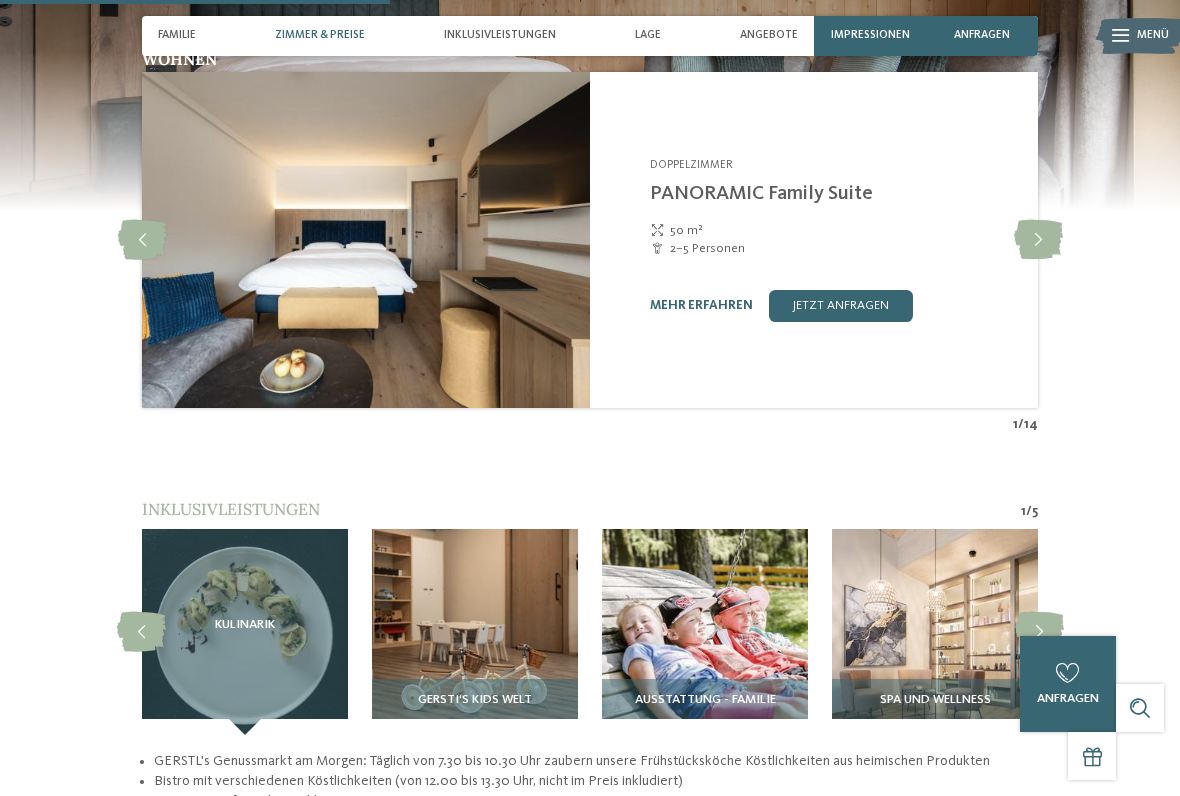 click at bounding box center [1038, 240] 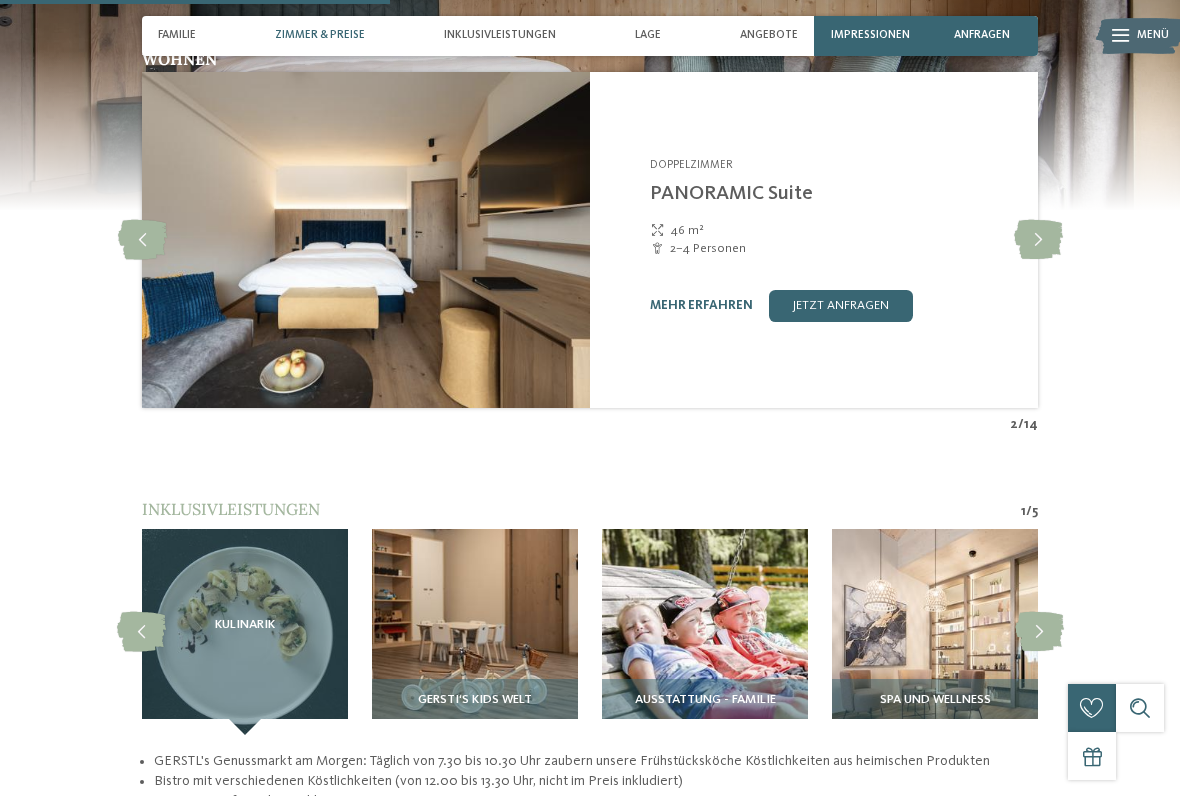 click at bounding box center (1038, 240) 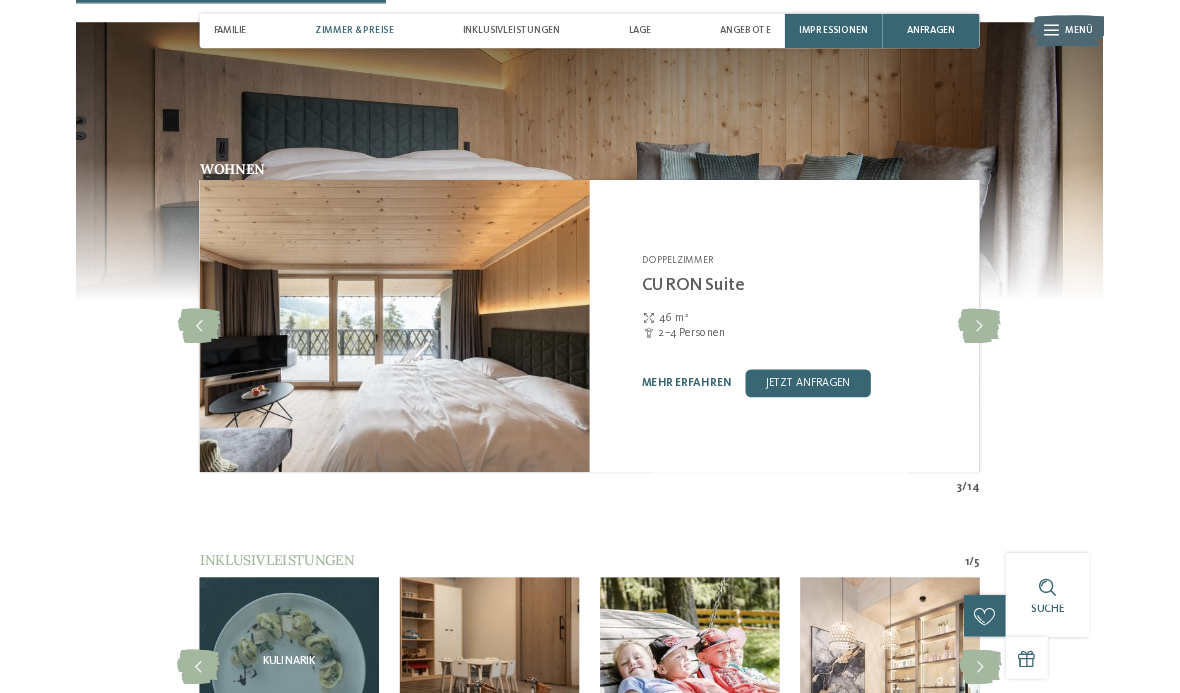 scroll, scrollTop: 1645, scrollLeft: 0, axis: vertical 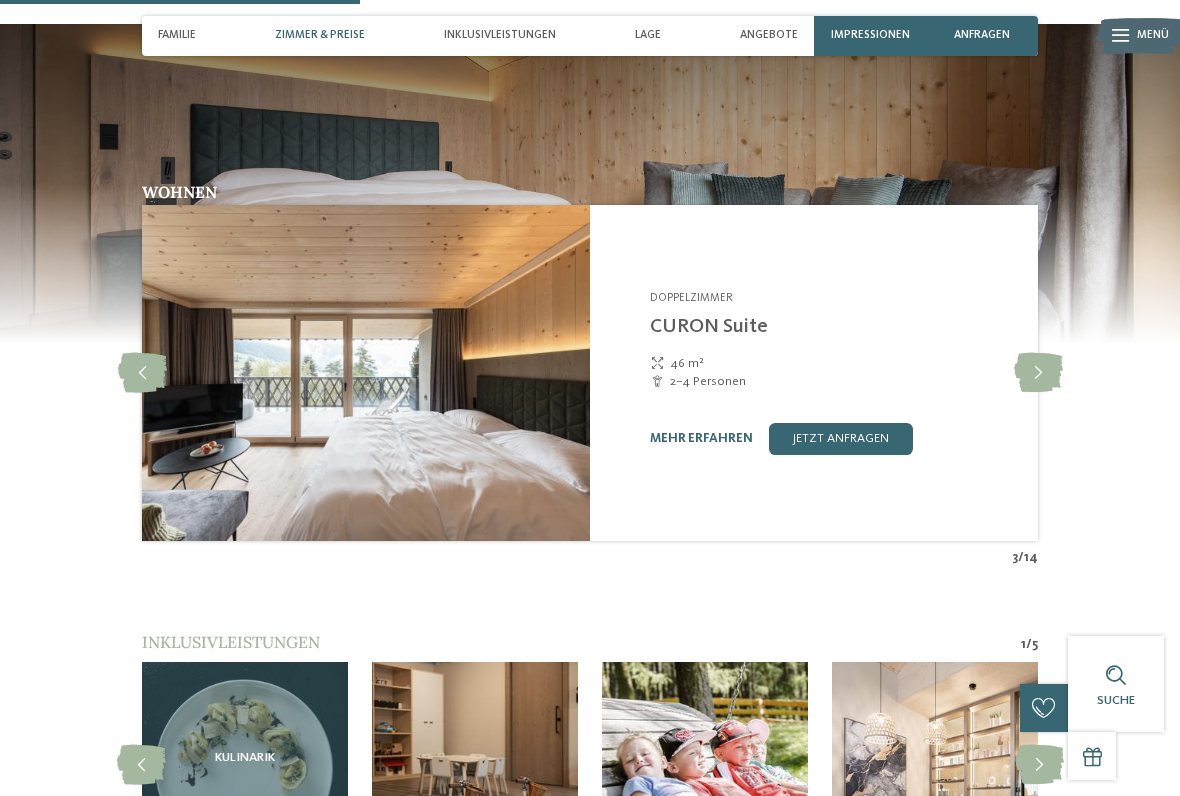 click on "mehr erfahren" at bounding box center (701, 438) 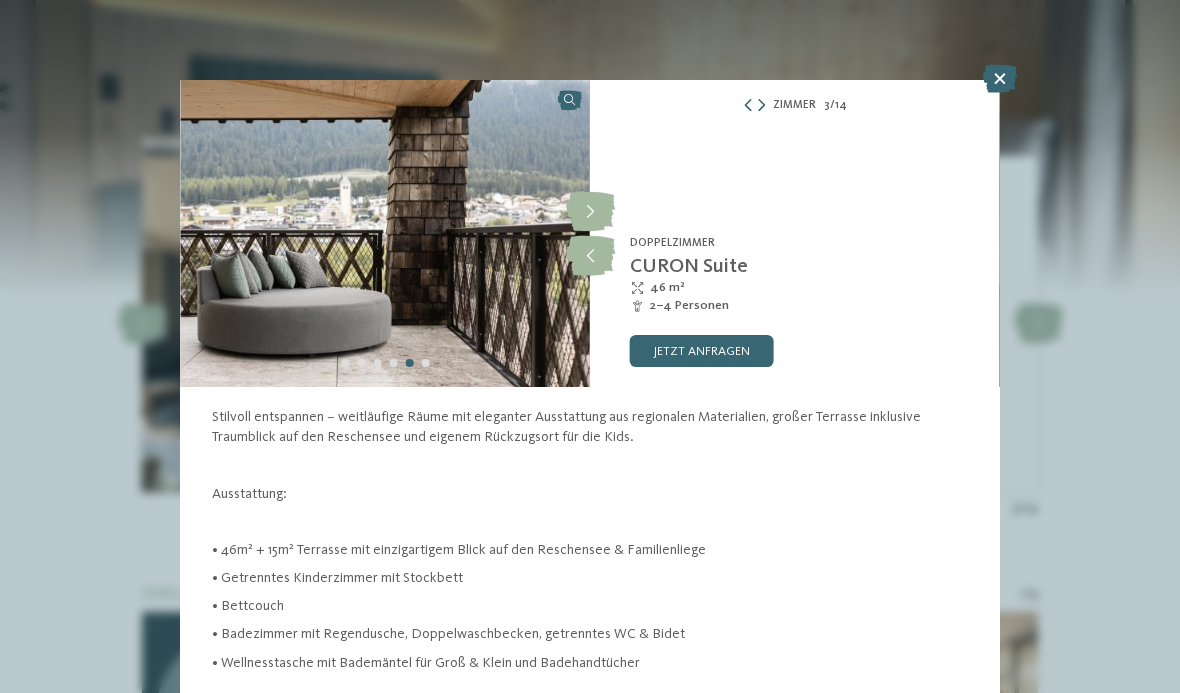 scroll, scrollTop: 0, scrollLeft: 0, axis: both 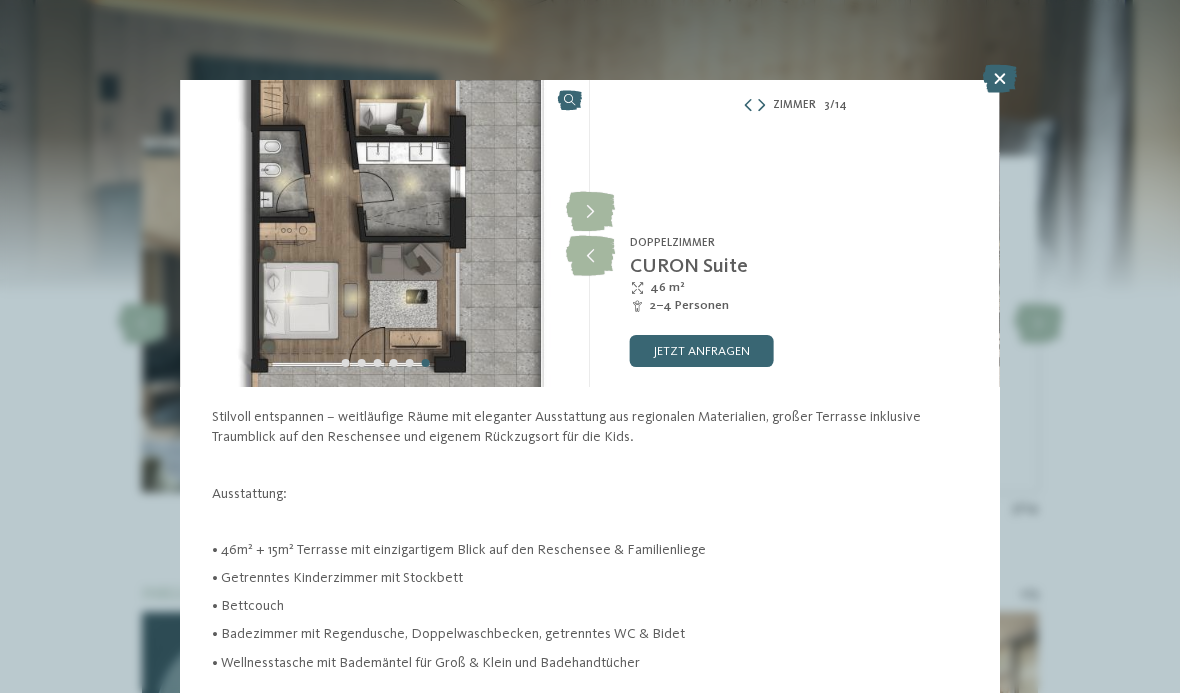 click at bounding box center (590, 212) 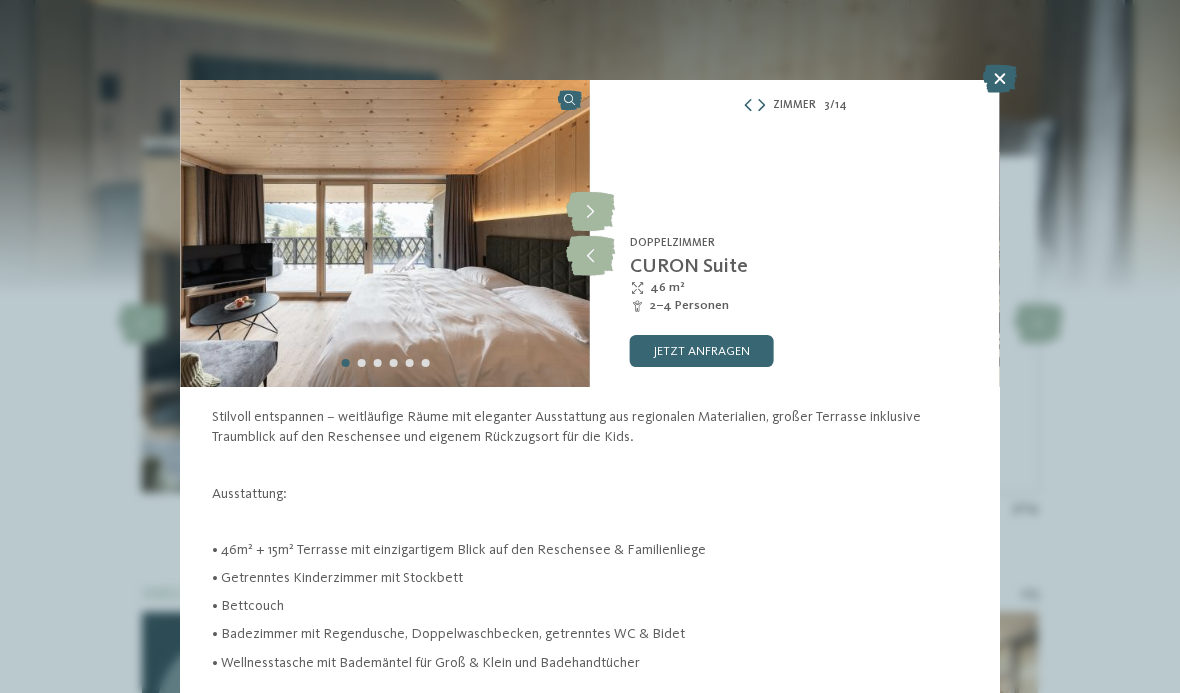 click at bounding box center [590, 256] 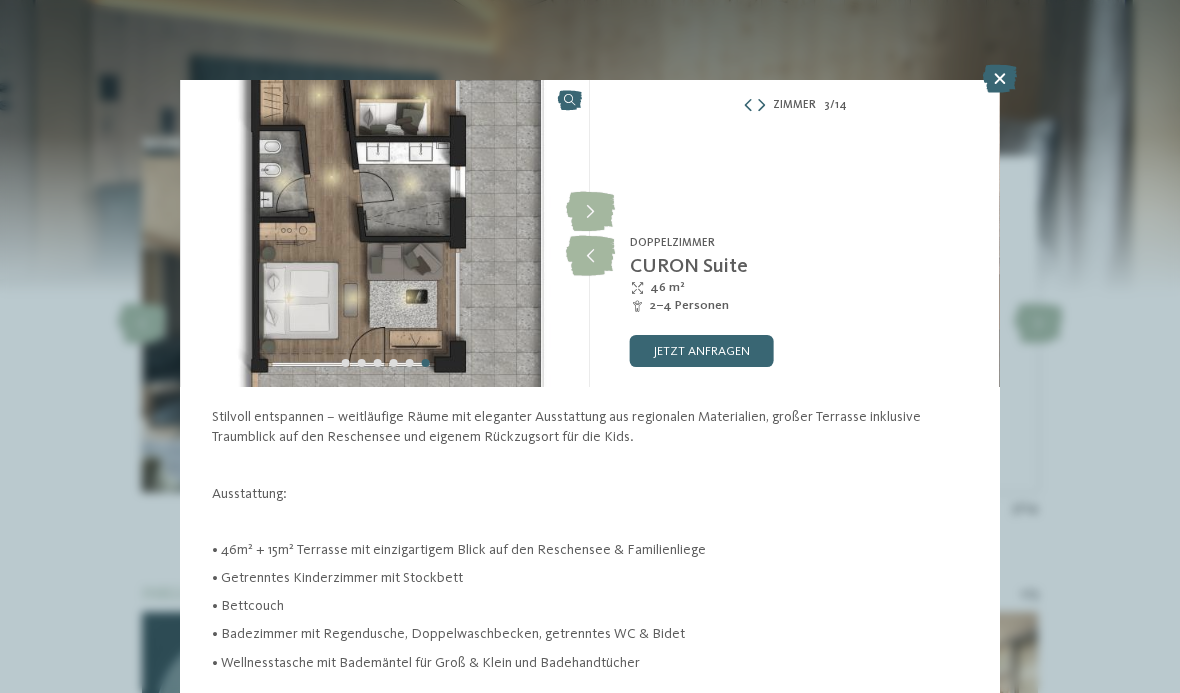scroll, scrollTop: 0, scrollLeft: 0, axis: both 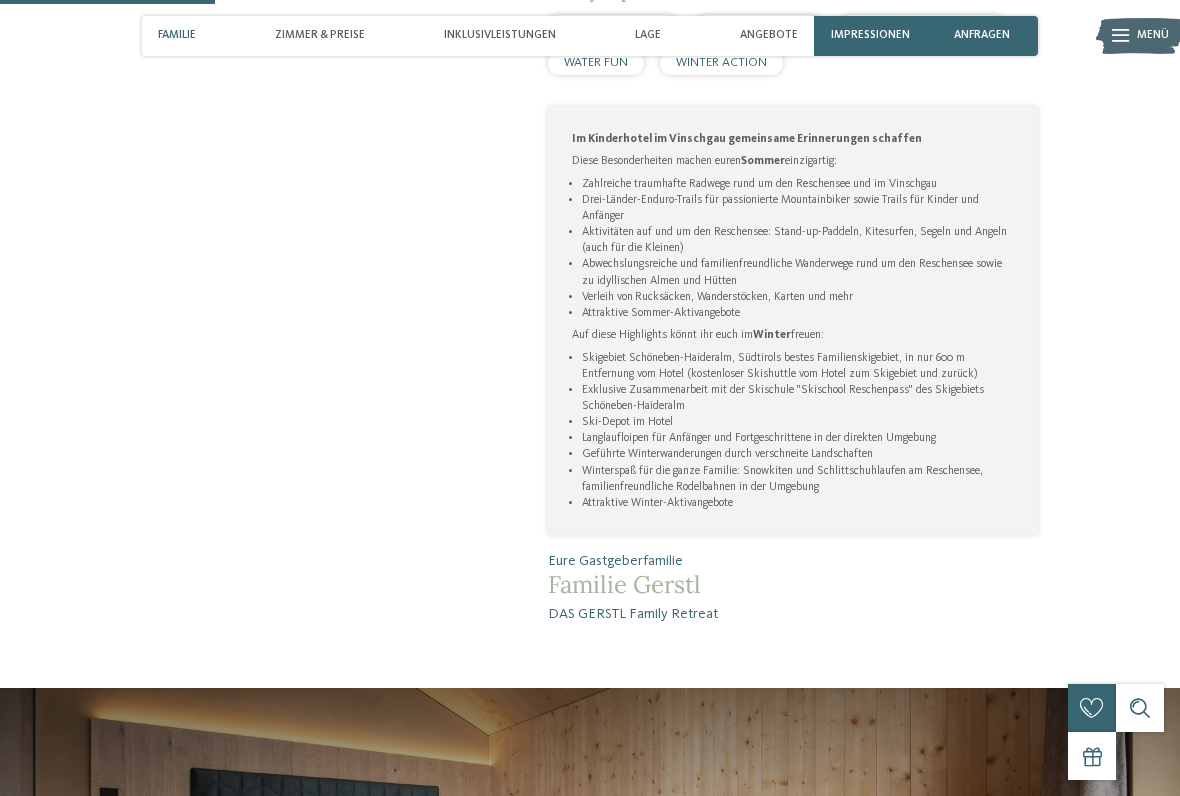 click on "Angebote" at bounding box center [769, 35] 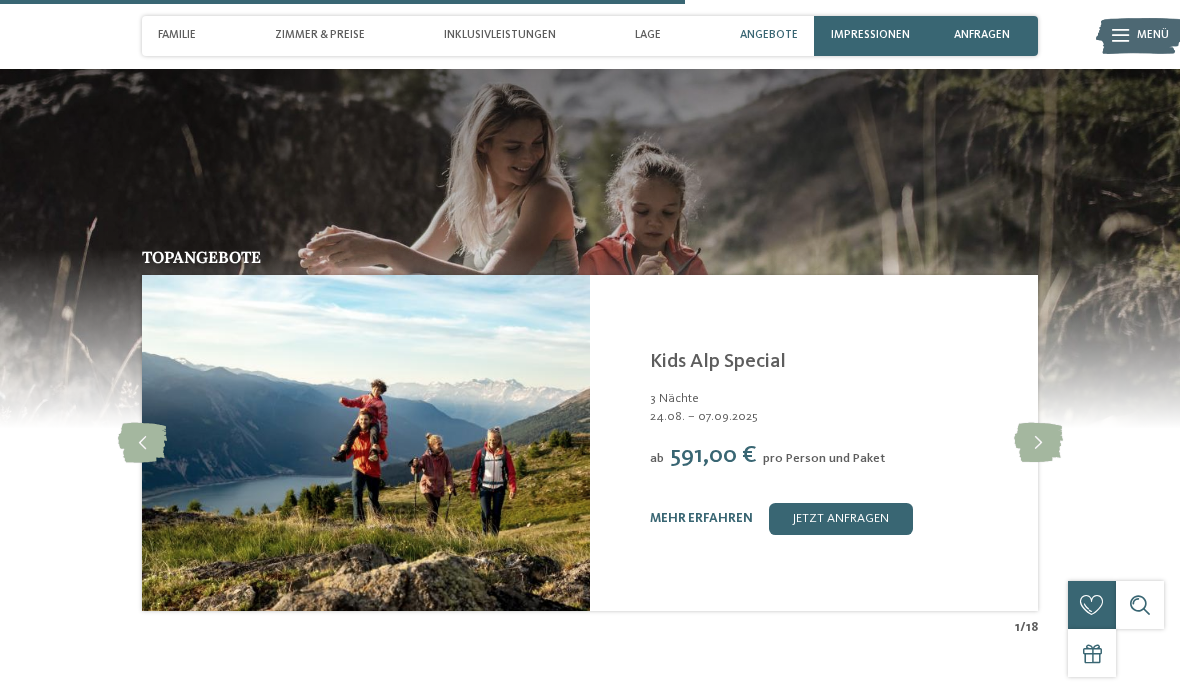 scroll, scrollTop: 3078, scrollLeft: 0, axis: vertical 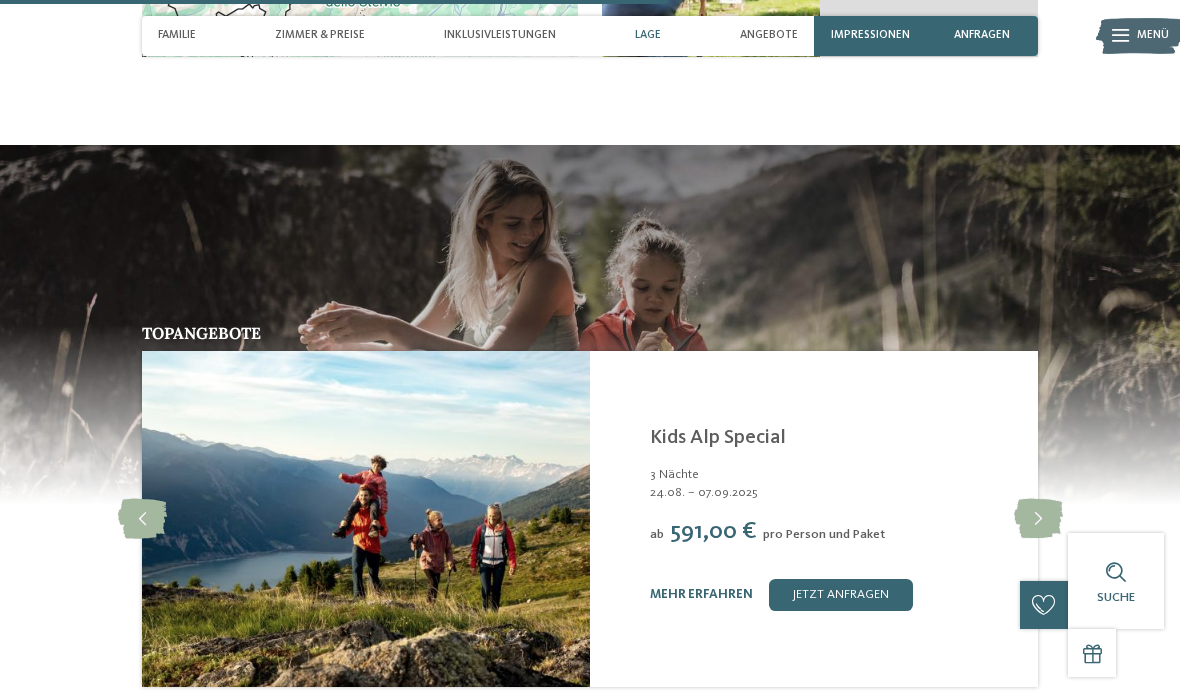 click on "Zimmer & Preise" at bounding box center [320, 36] 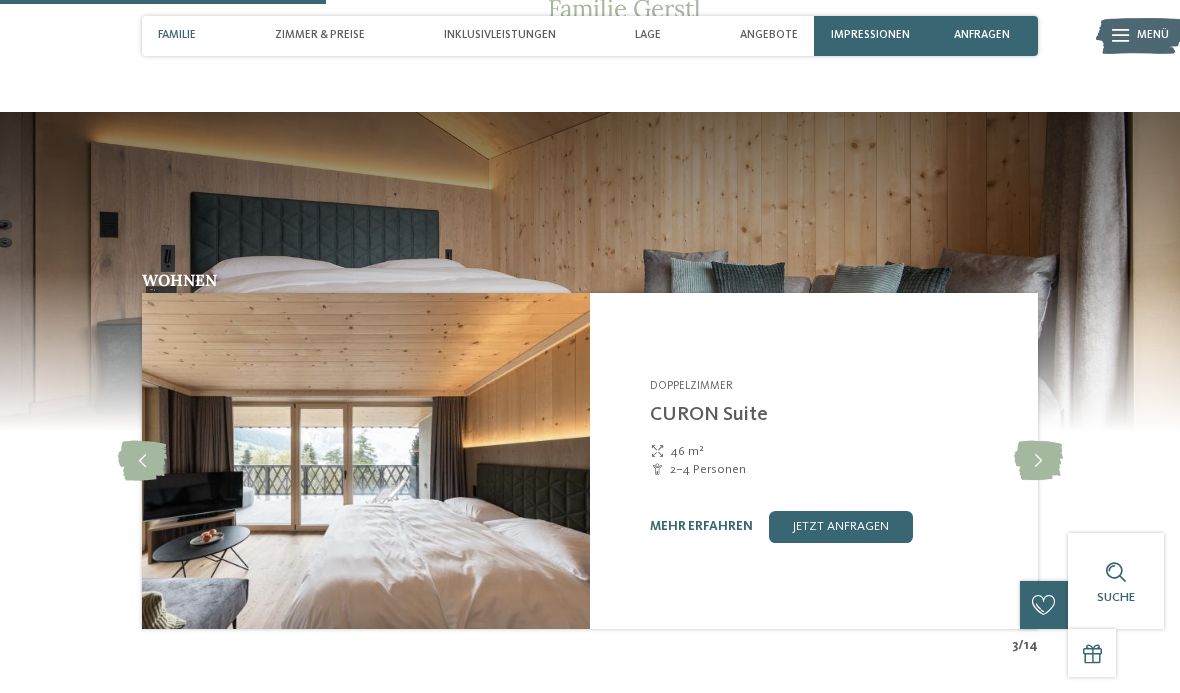 scroll, scrollTop: 1501, scrollLeft: 0, axis: vertical 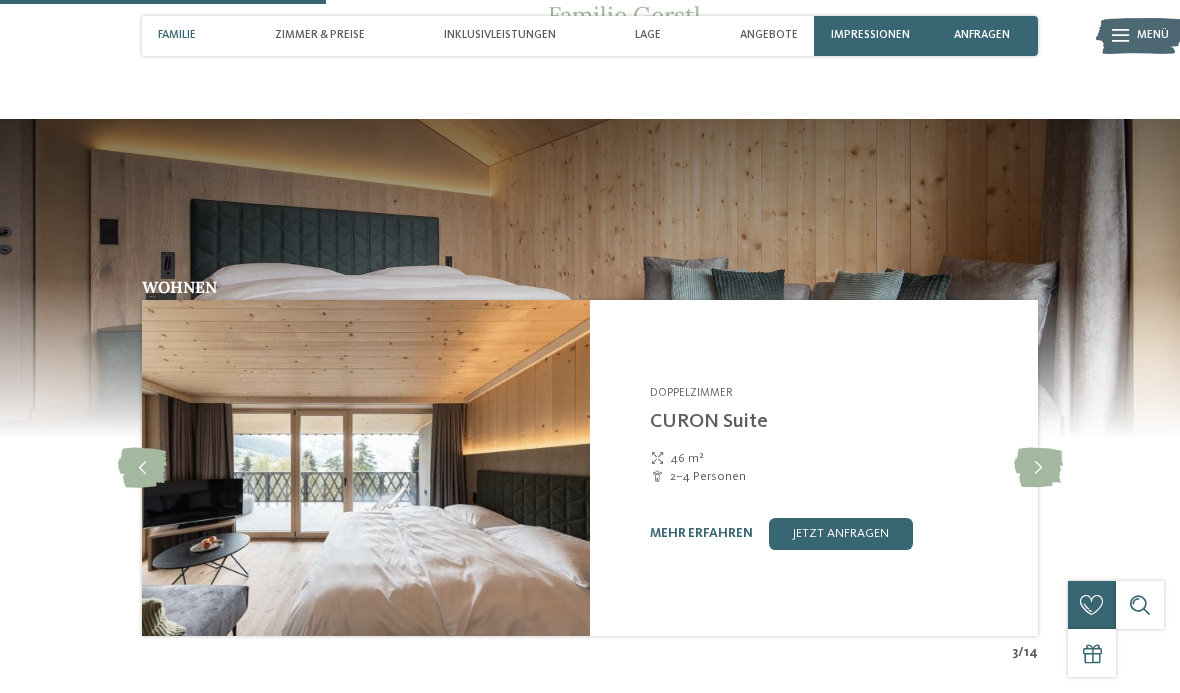 click on "Zimmer & Preise" at bounding box center (320, 36) 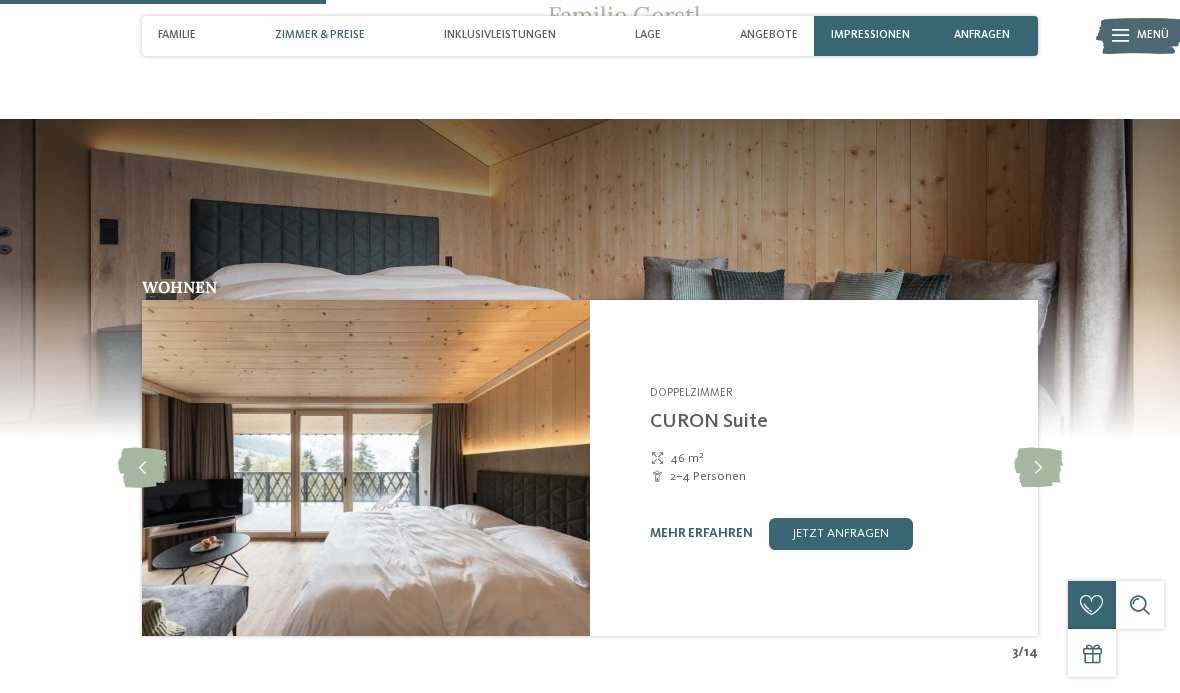 click on "Zimmer & Preise" at bounding box center [320, 35] 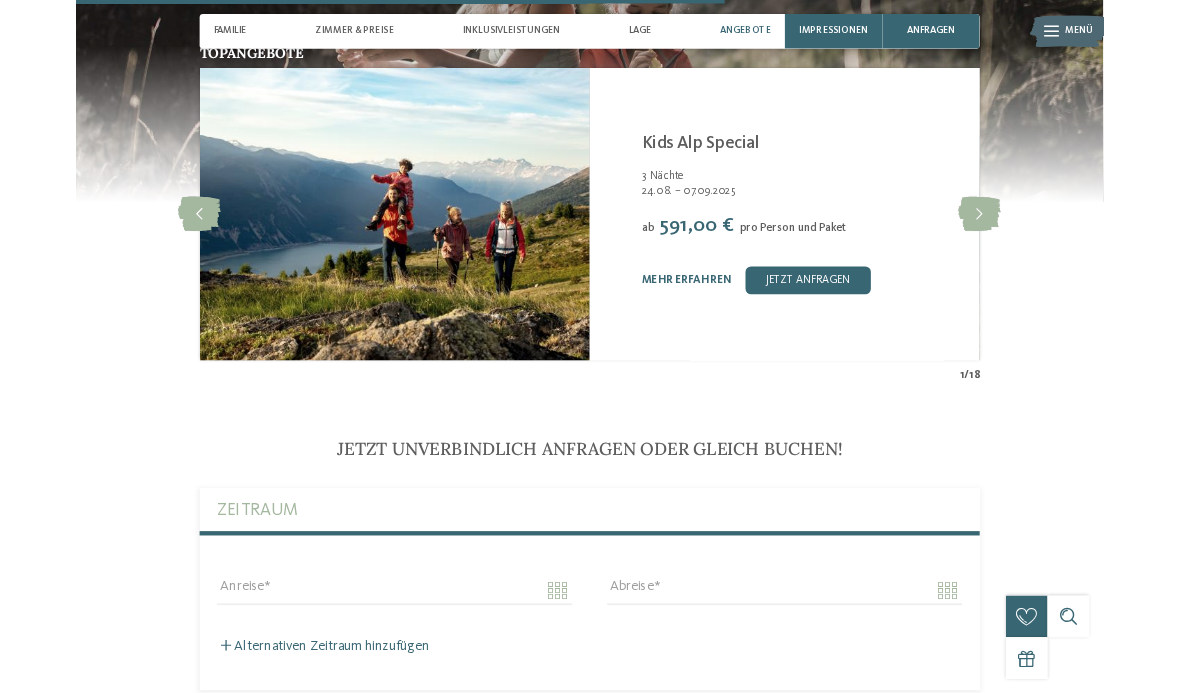 scroll, scrollTop: 3399, scrollLeft: 0, axis: vertical 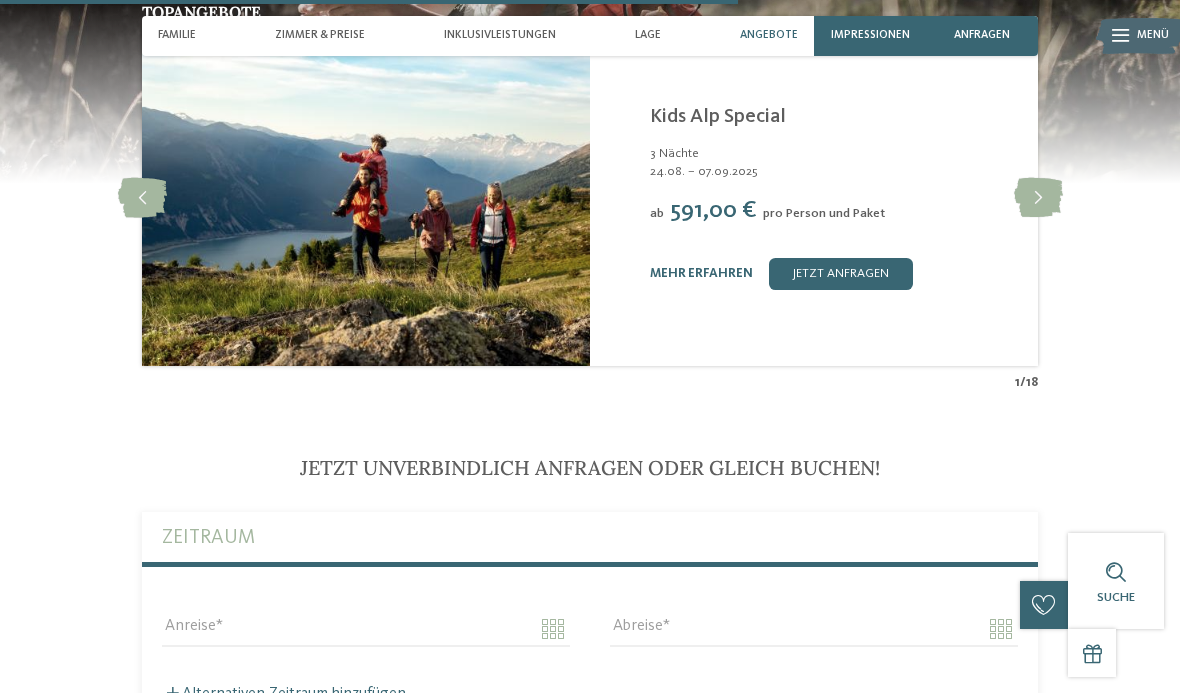 click at bounding box center (1038, 198) 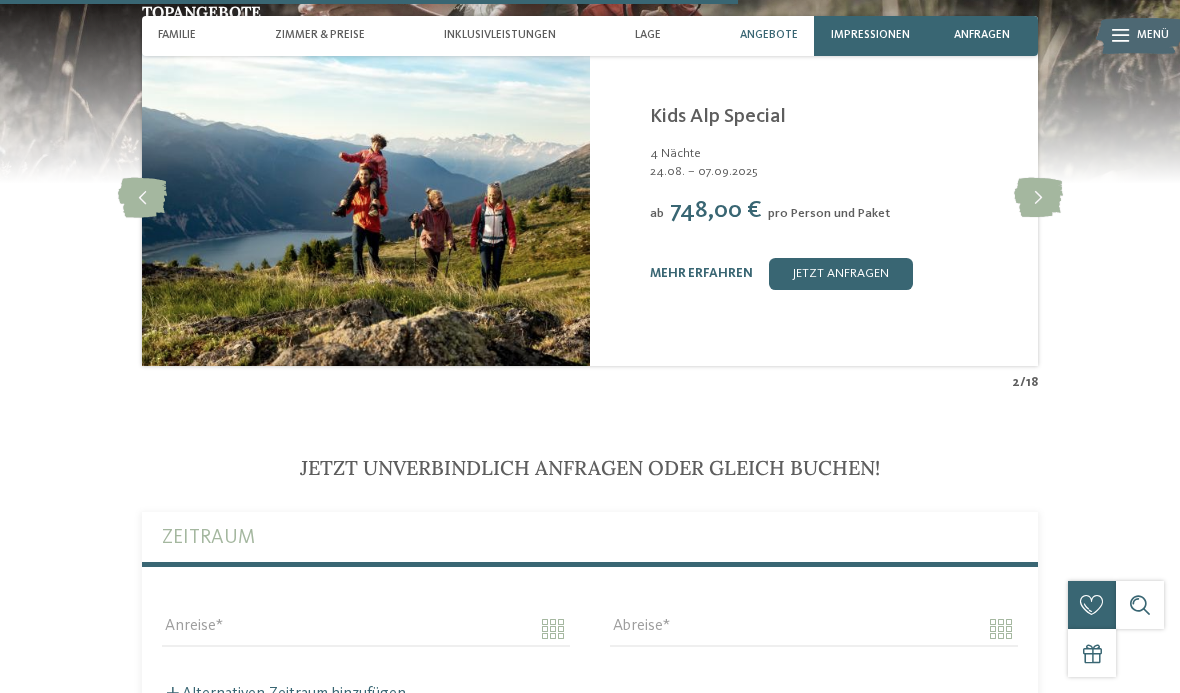 click at bounding box center (1038, 198) 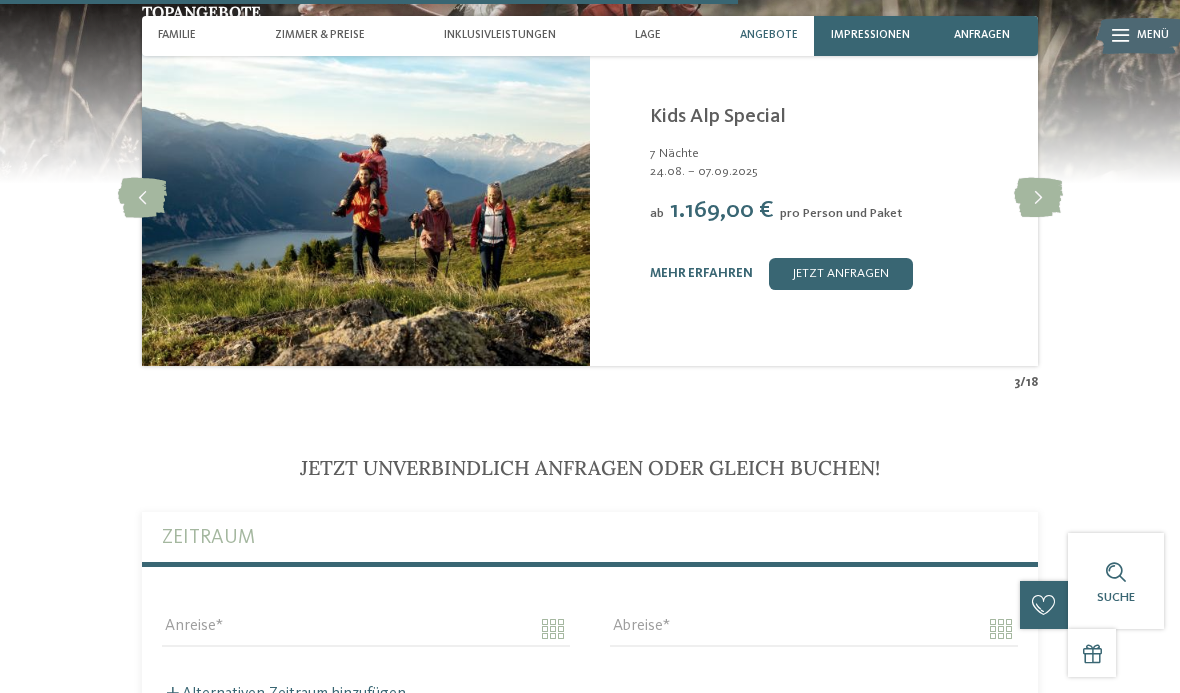 click at bounding box center (1038, 198) 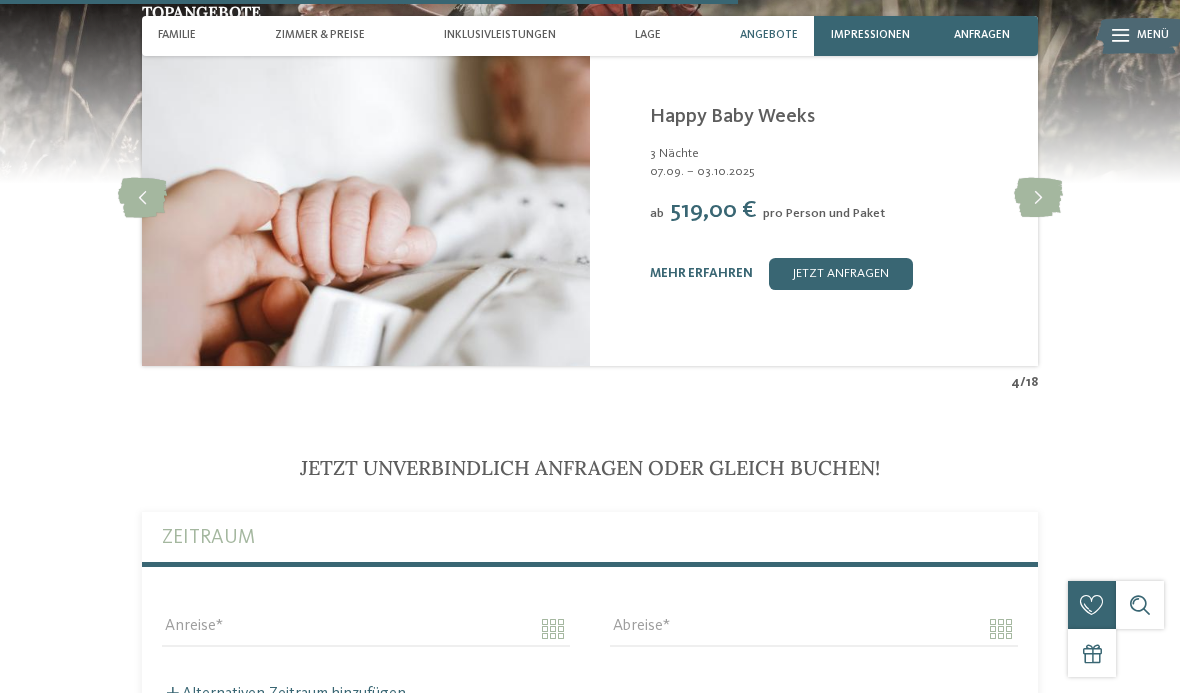 click at bounding box center (1038, 198) 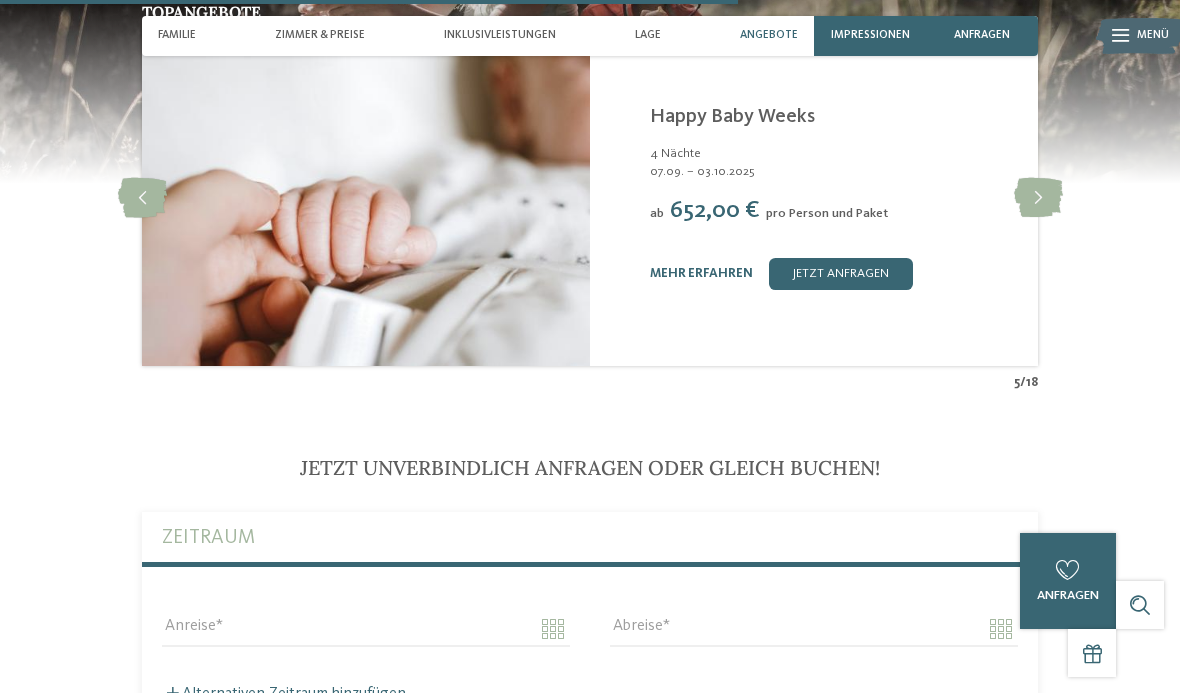 click at bounding box center (1038, 198) 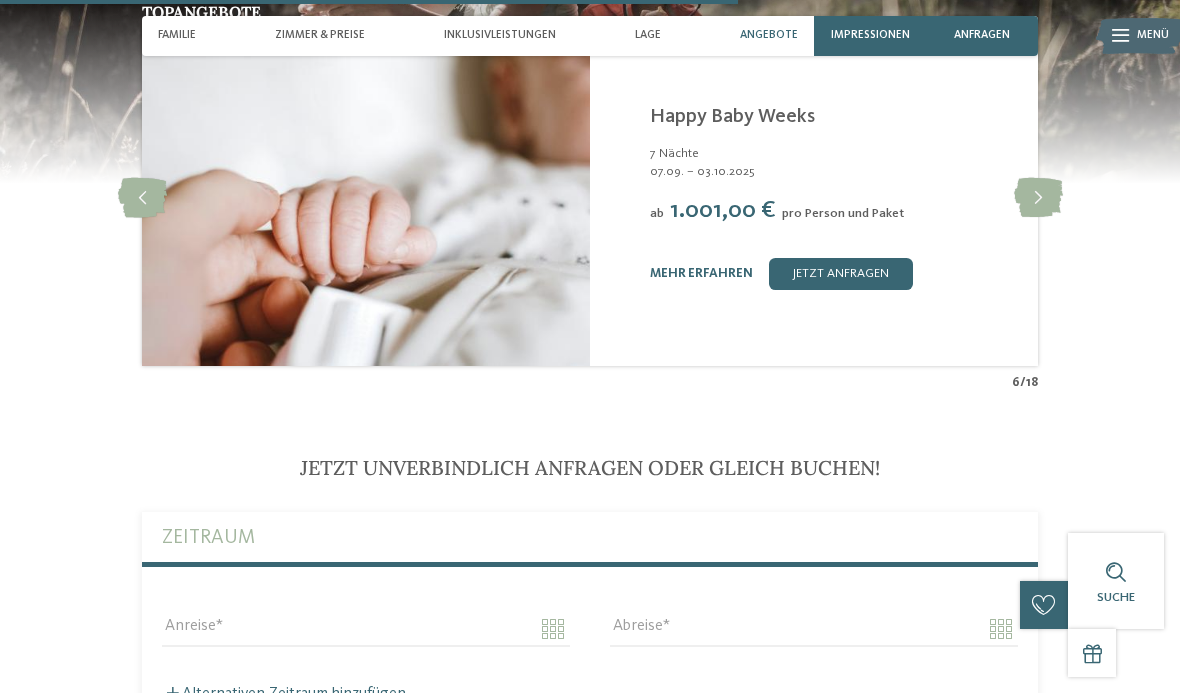 click at bounding box center [1038, 198] 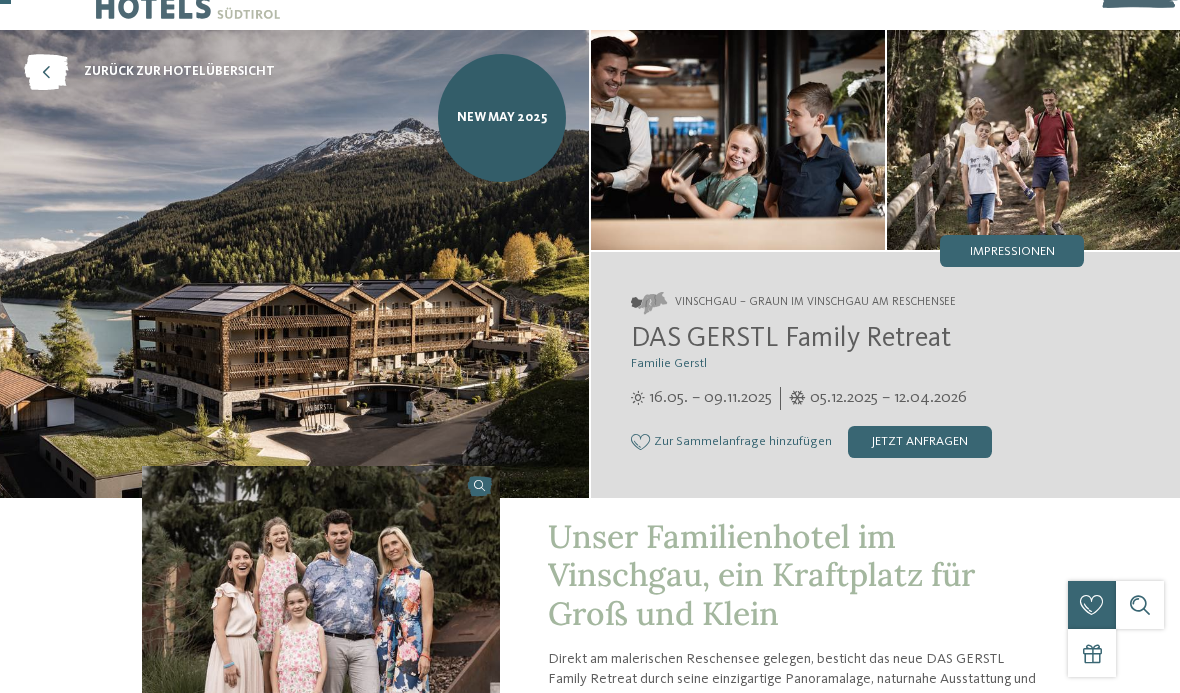 scroll, scrollTop: 0, scrollLeft: 0, axis: both 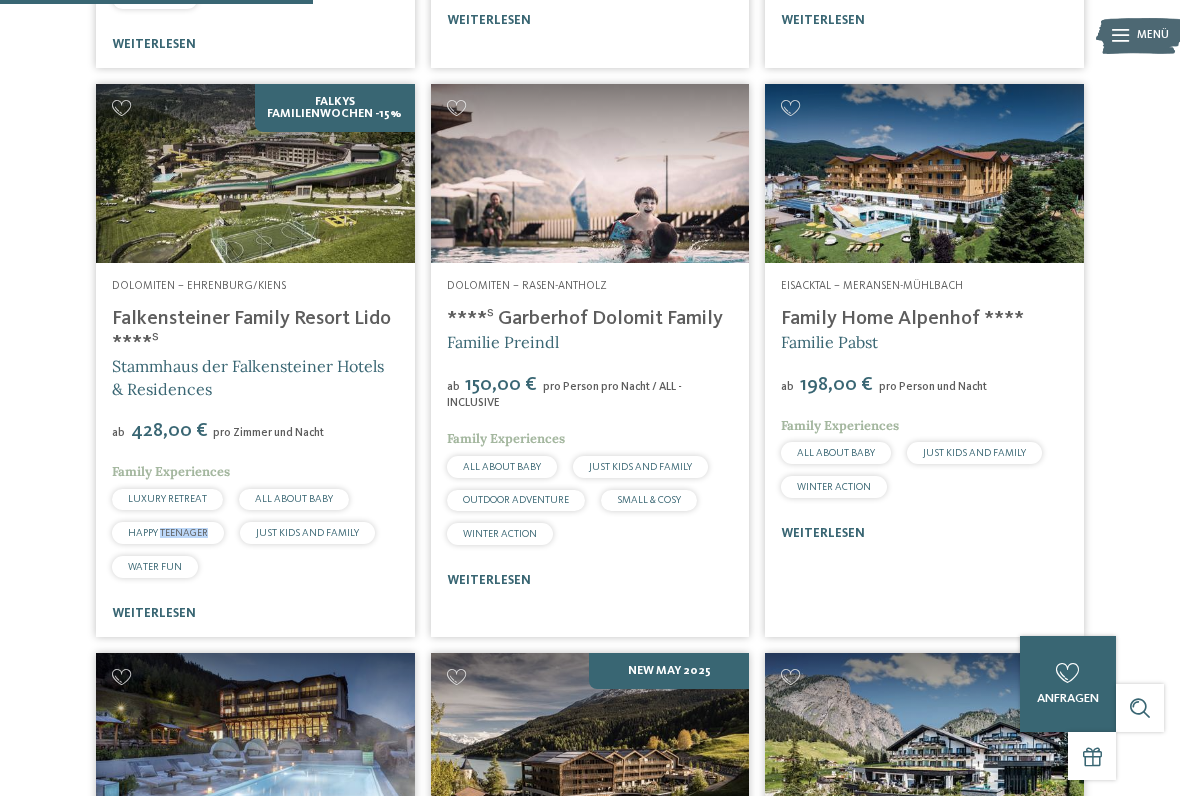 click on "Dolomiten – Ehrenburg/Kiens
Falkensteiner Family Resort Lido ****ˢ
Stammhaus der Falkensteiner Hotels & Residences
ab
428,00 €
pro Zimmer und Nacht
Family Experiences
LUXURY RETREAT ALL ABOUT BABY" at bounding box center [255, 450] 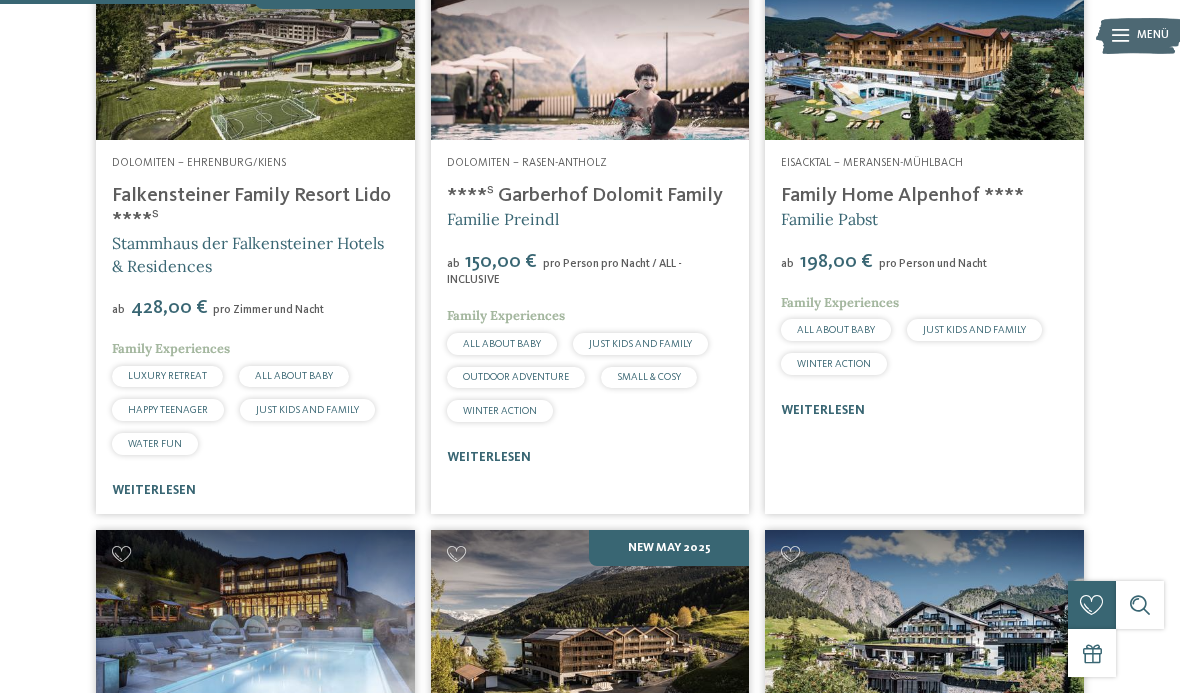 scroll, scrollTop: 1155, scrollLeft: 0, axis: vertical 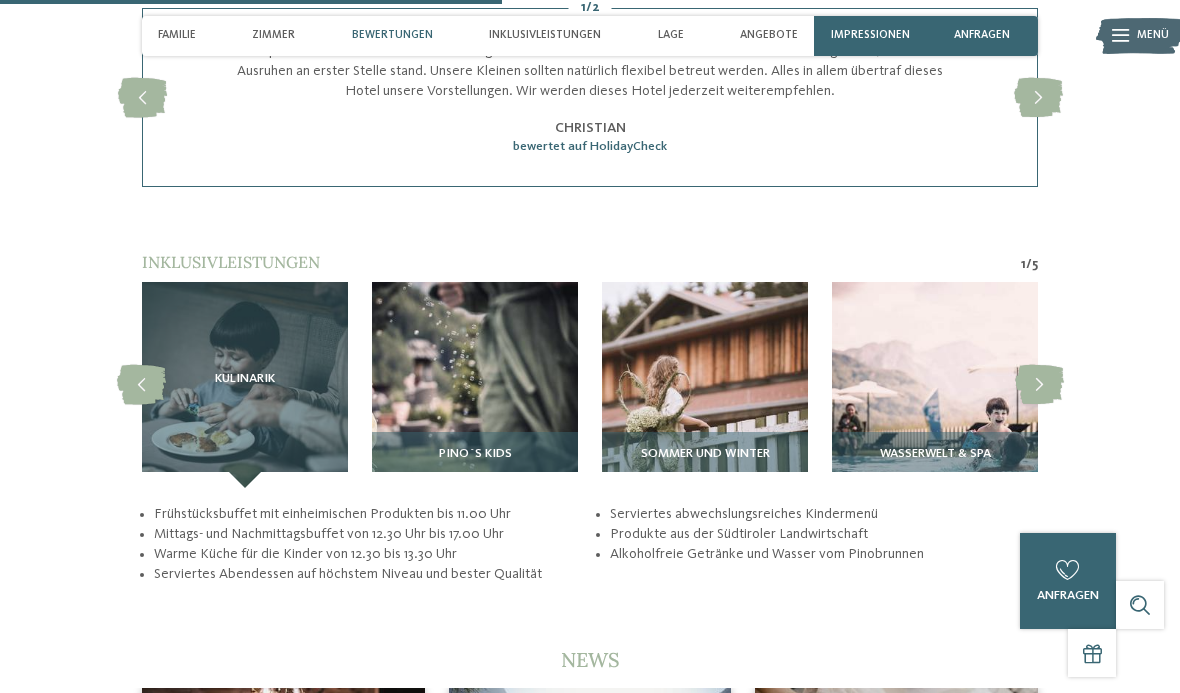 click at bounding box center [935, 385] 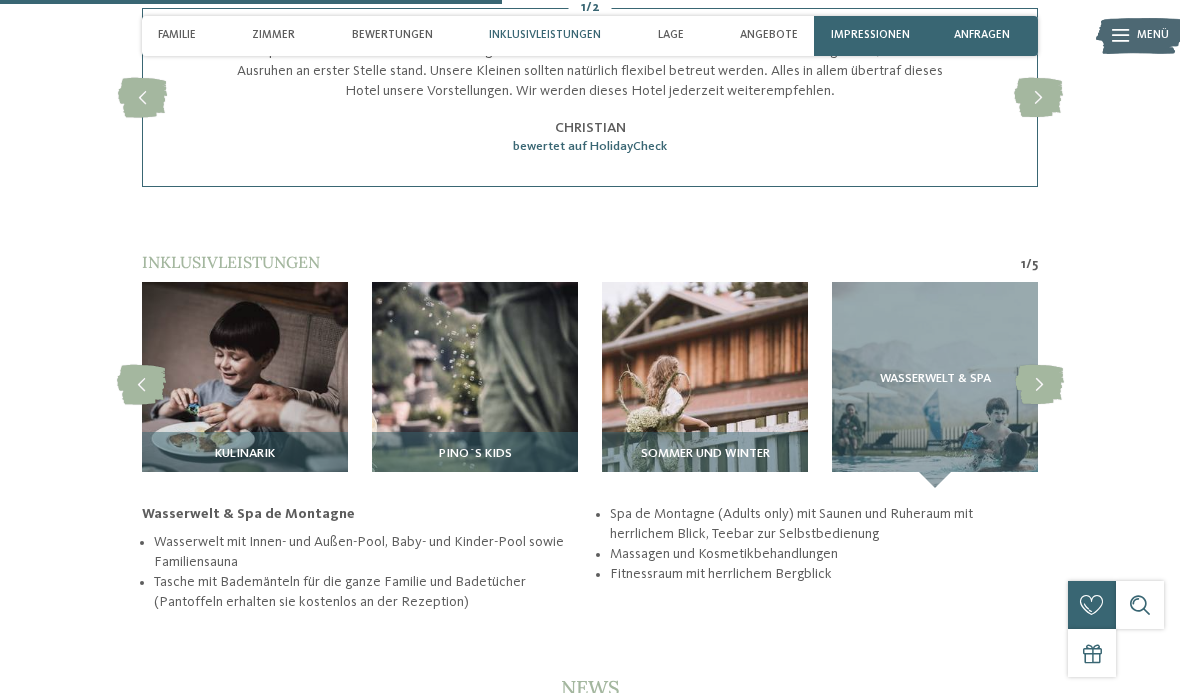 click on "Wasserwelt & Spa" at bounding box center [935, 385] 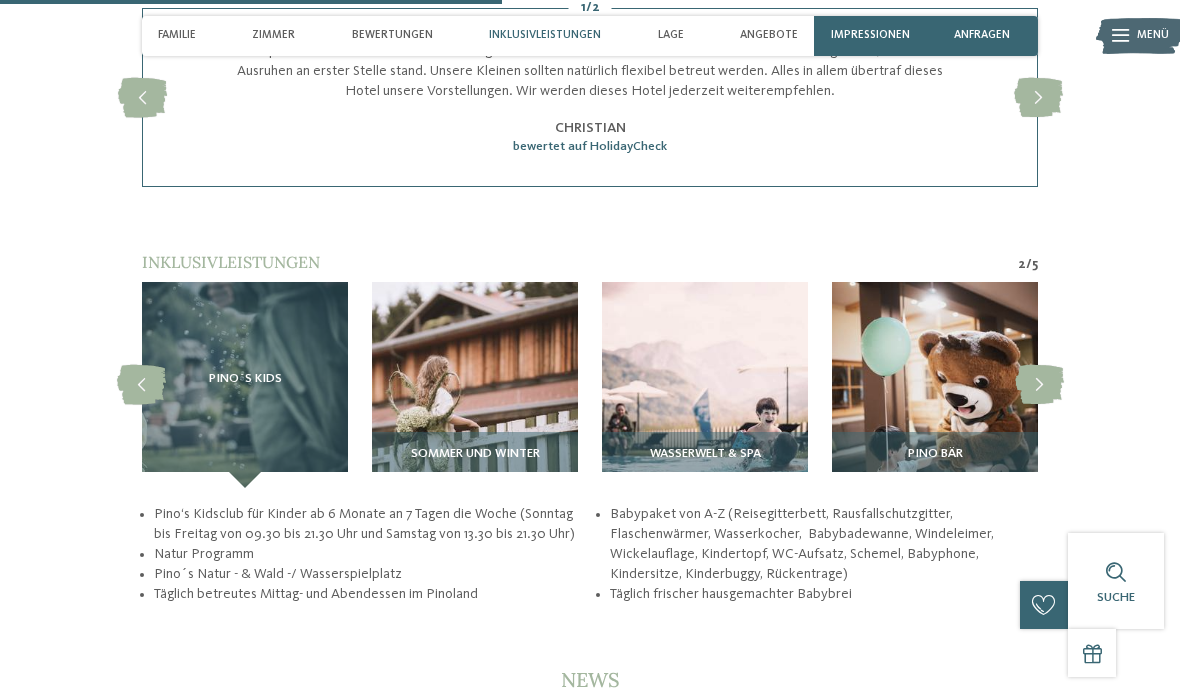 click on "Wasserwelt & Spa" at bounding box center [705, 454] 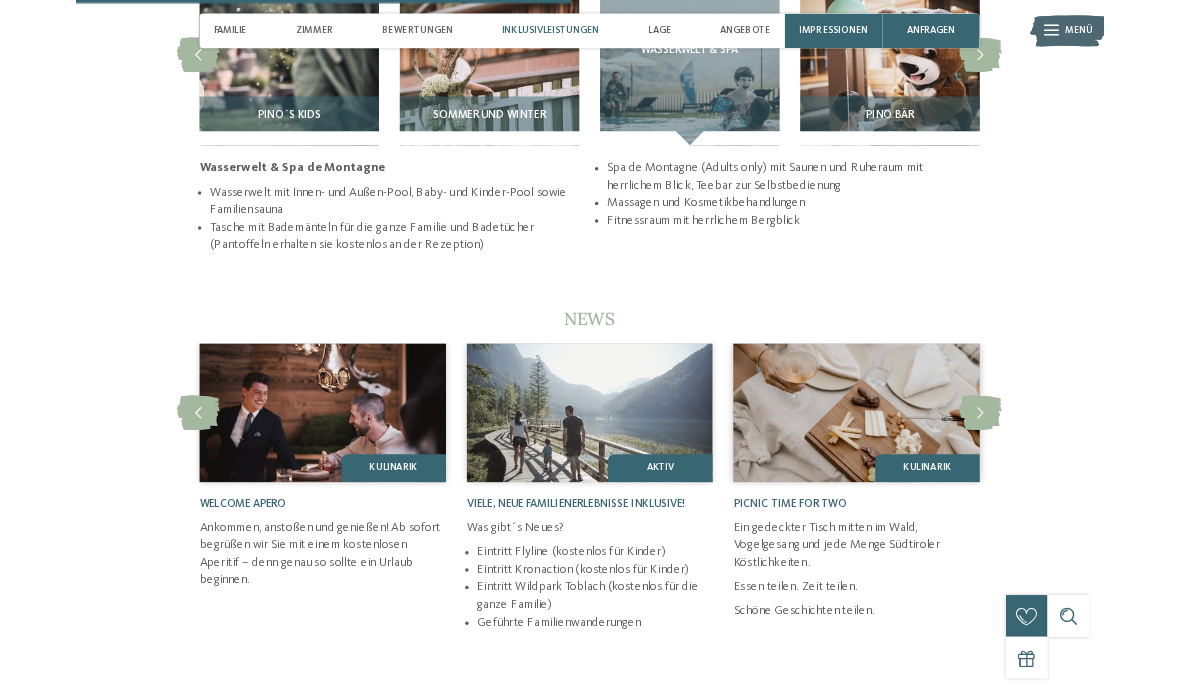 scroll, scrollTop: 3185, scrollLeft: 0, axis: vertical 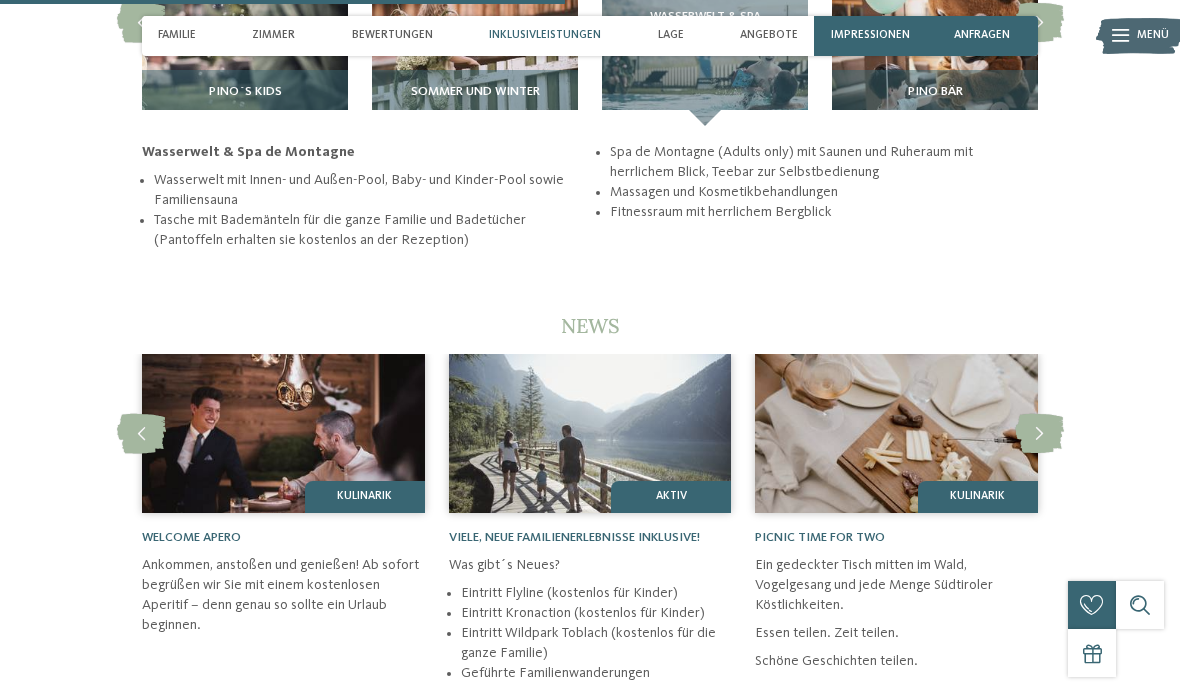 click on "Wasserwelt & Spa" at bounding box center (705, 23) 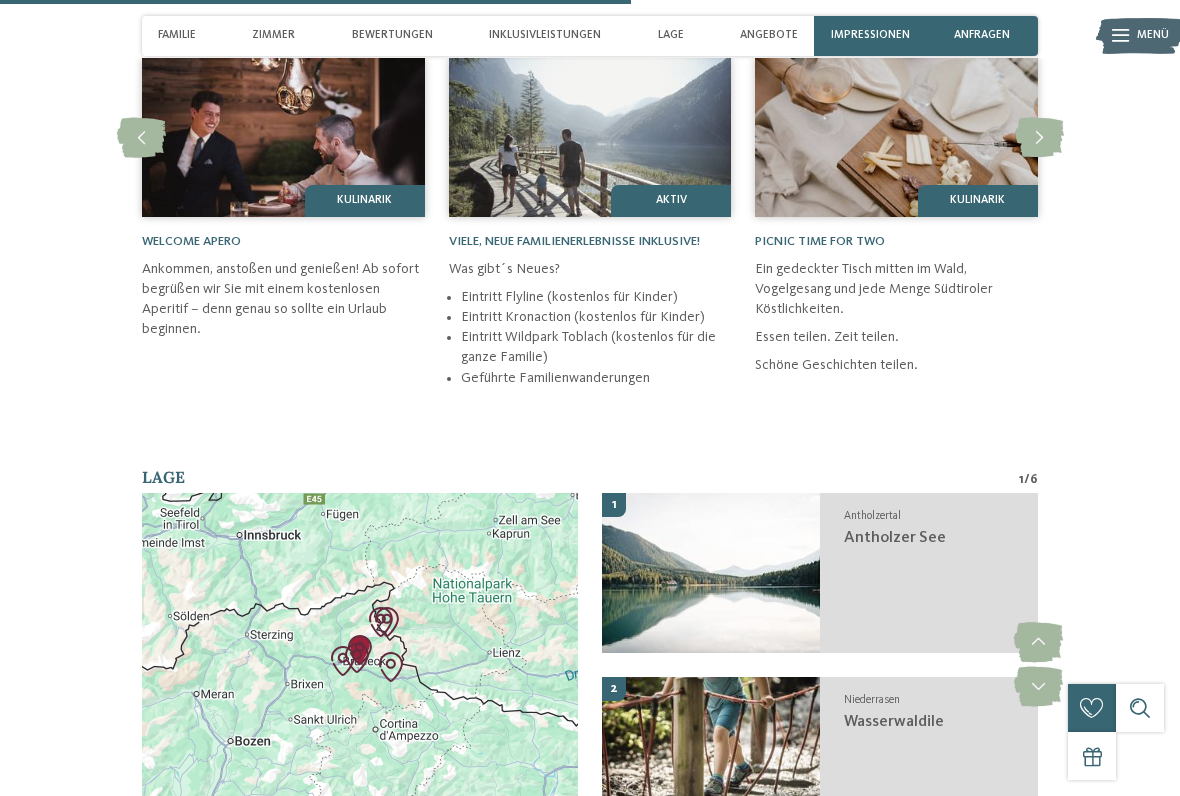 scroll, scrollTop: 3532, scrollLeft: 0, axis: vertical 